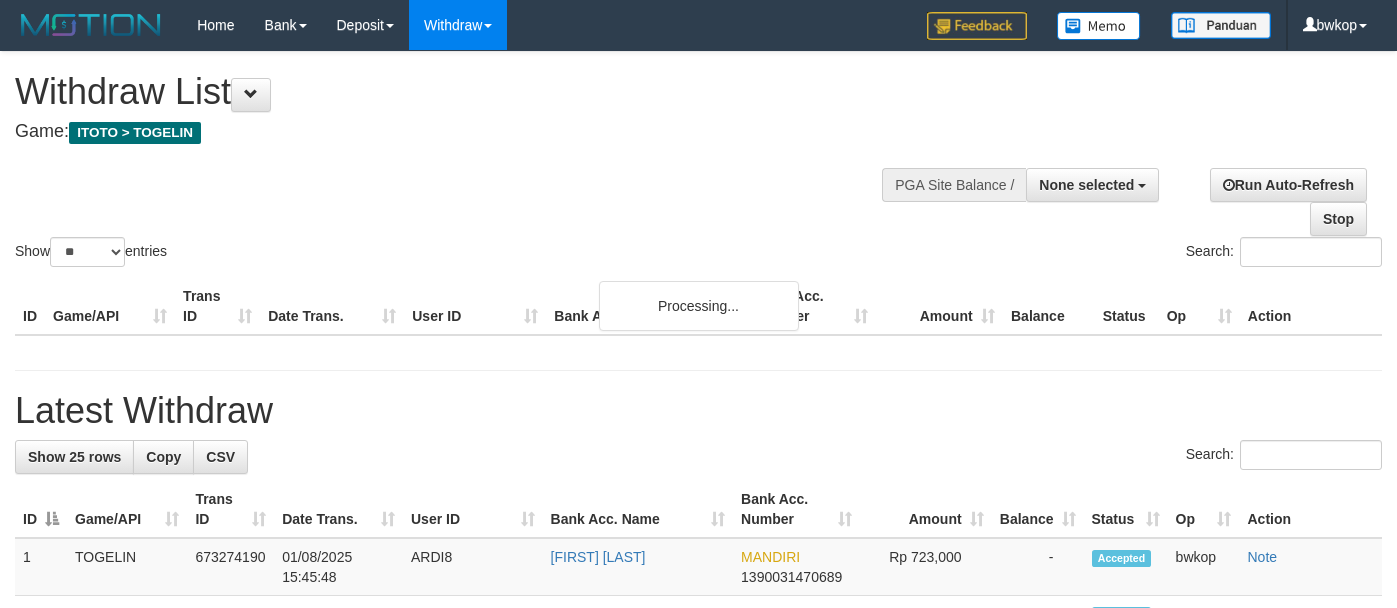 select 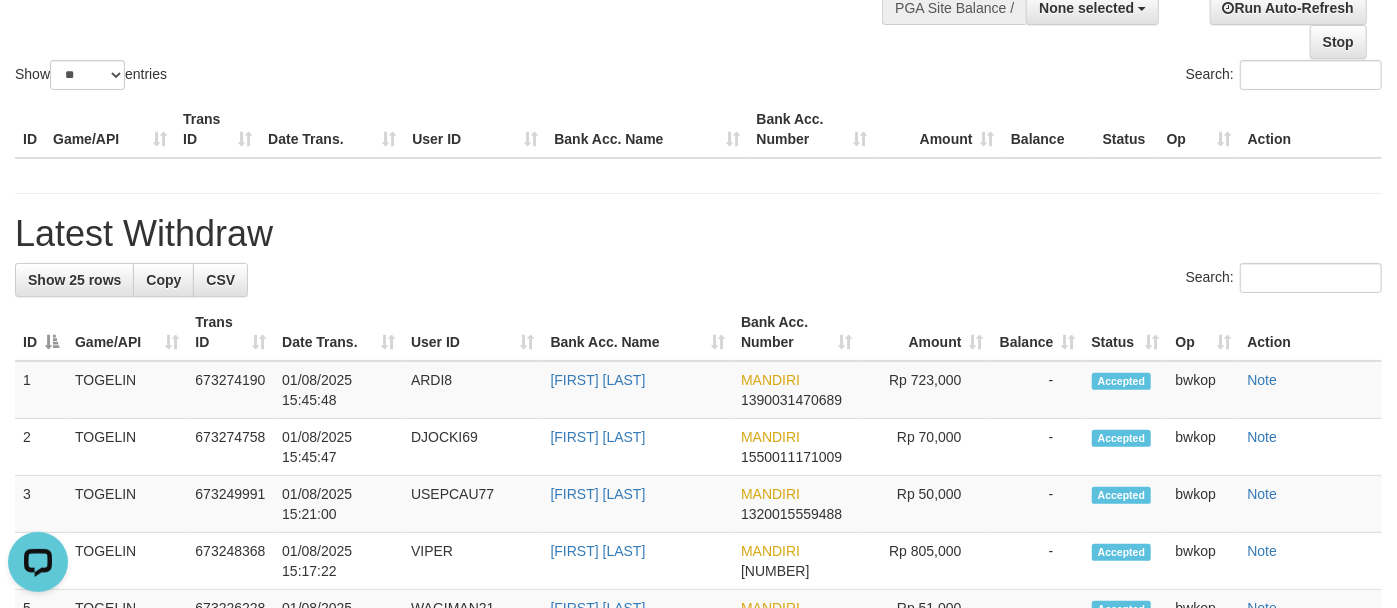 scroll, scrollTop: 0, scrollLeft: 0, axis: both 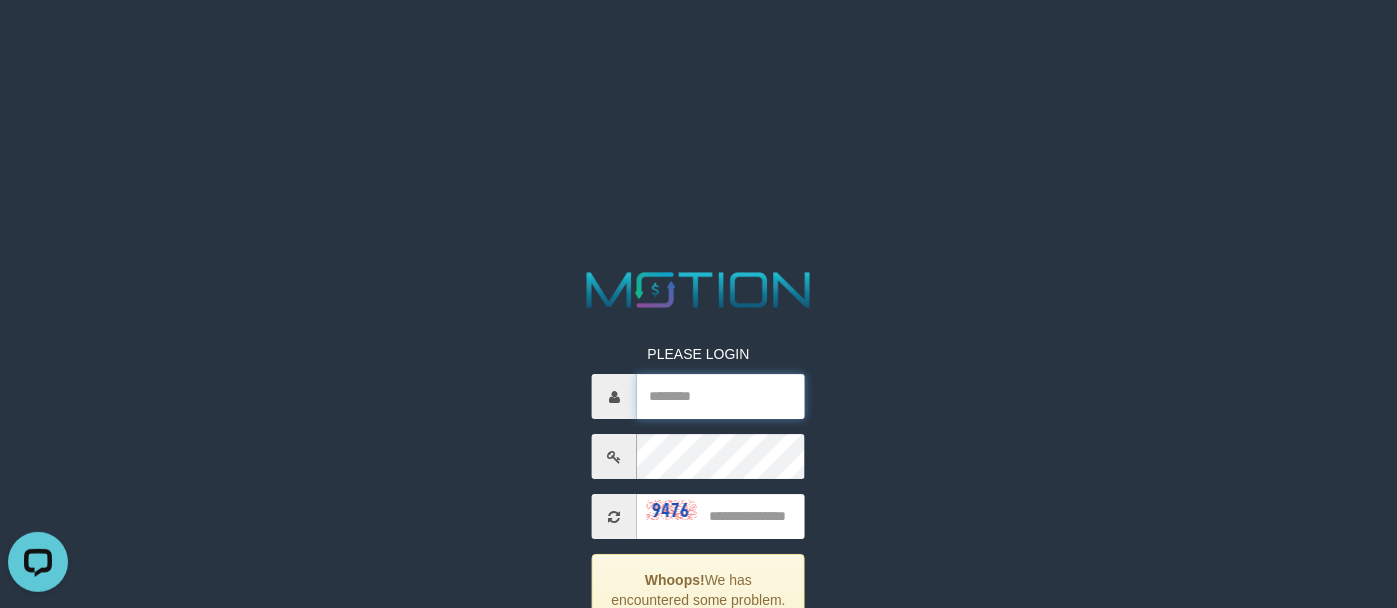type on "*****" 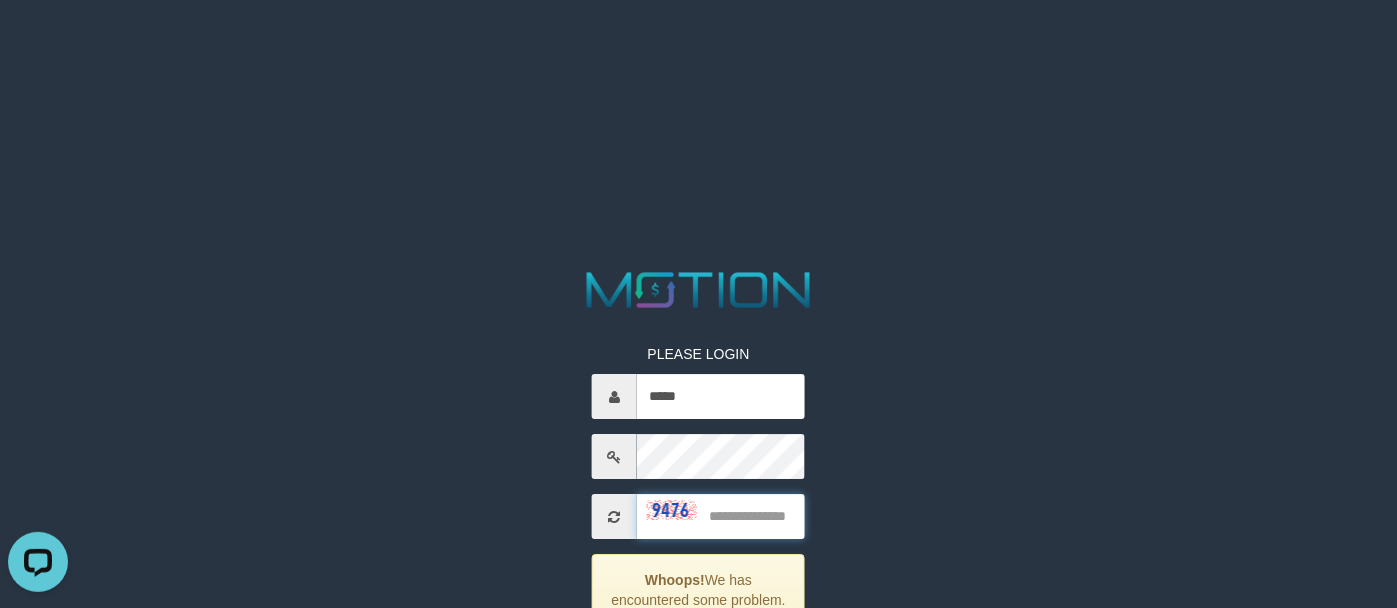 click at bounding box center (721, 516) 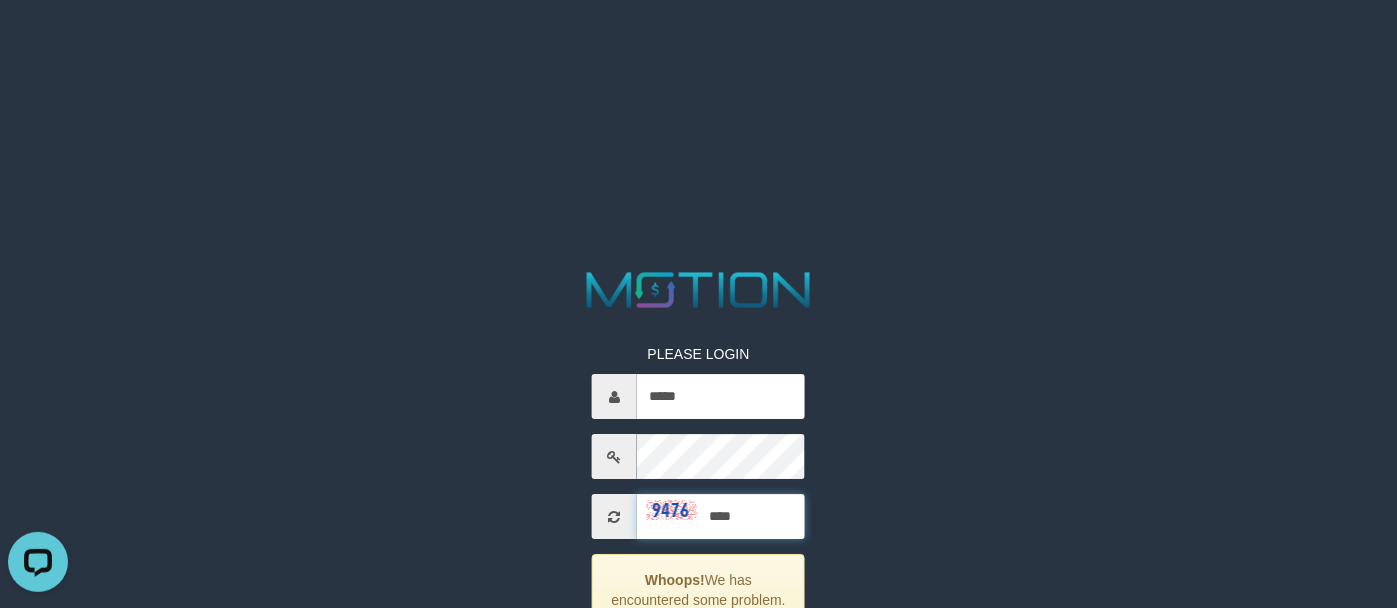 type on "****" 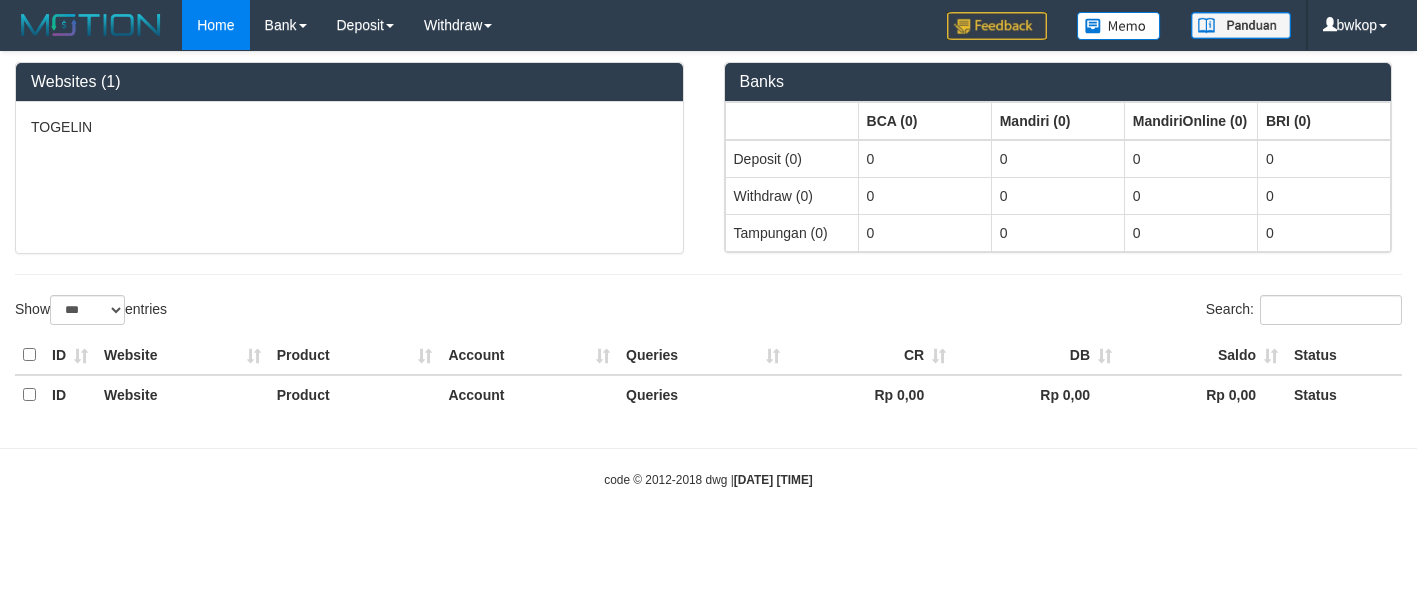select on "***" 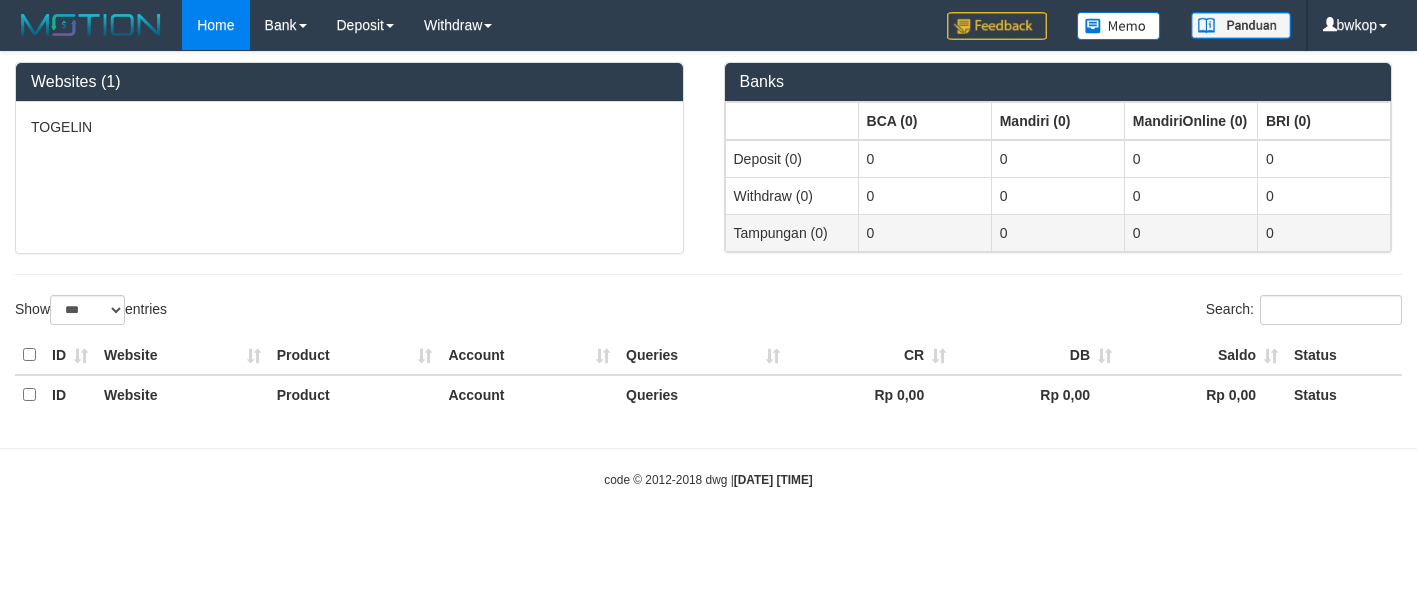 scroll, scrollTop: 0, scrollLeft: 0, axis: both 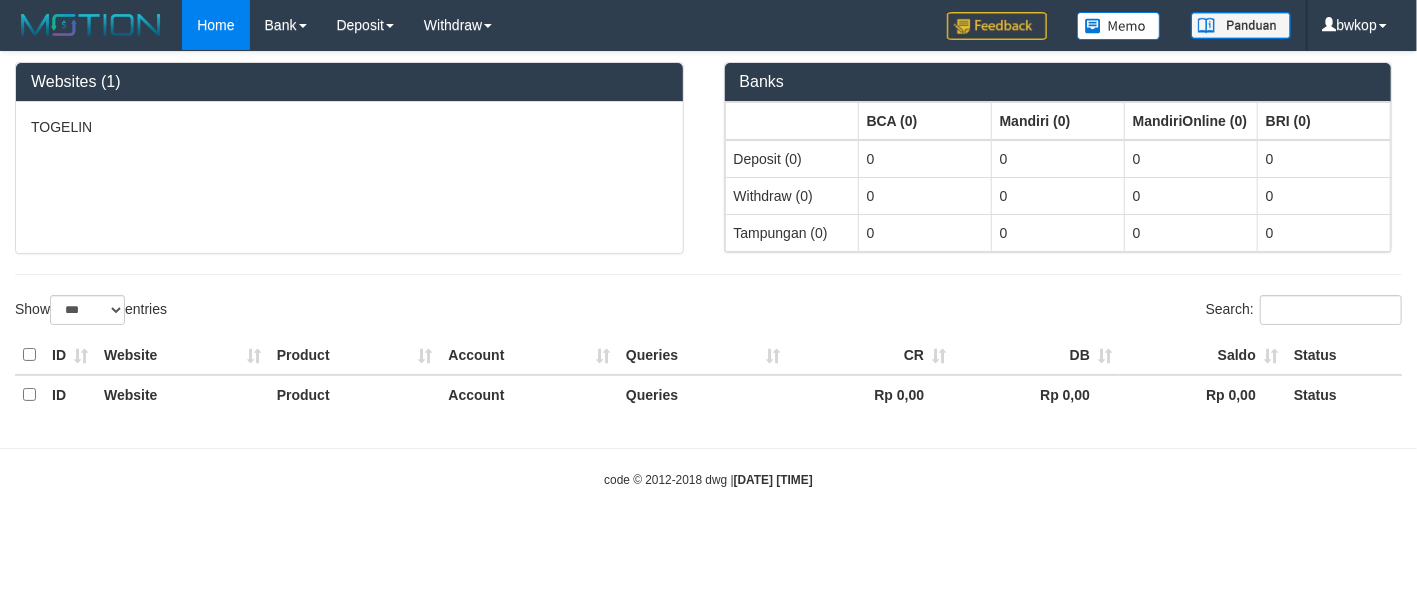 click on "TOGELIN" at bounding box center [349, 177] 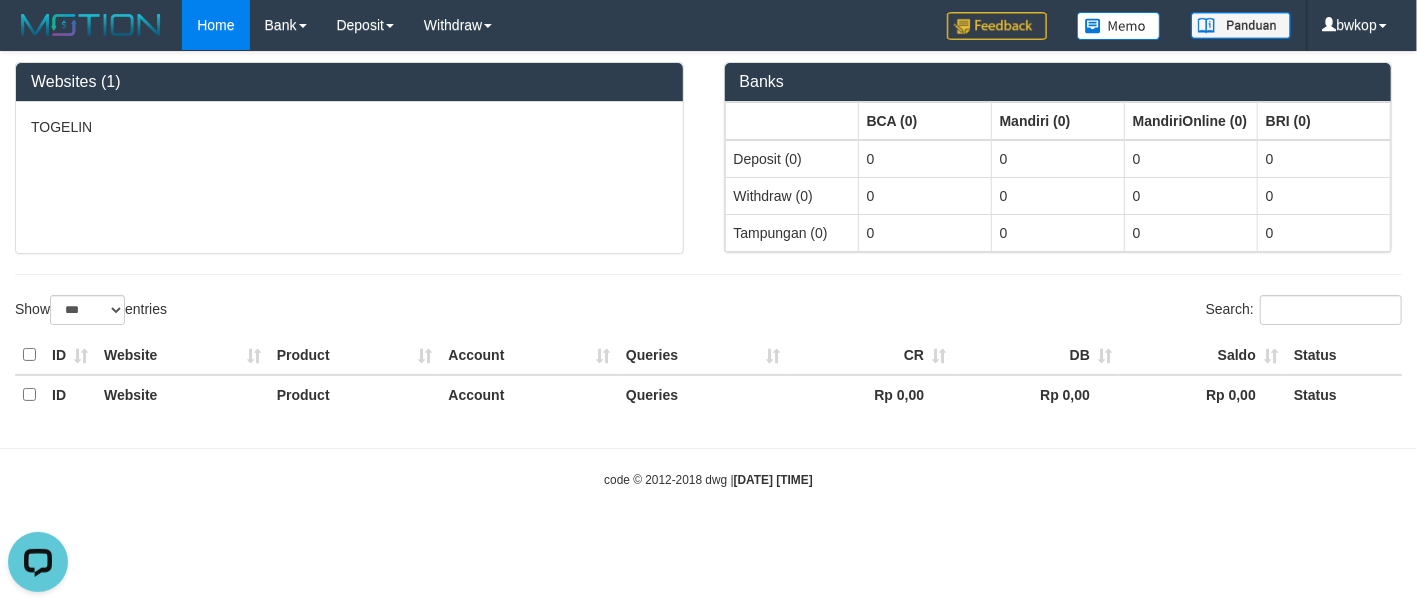 scroll, scrollTop: 0, scrollLeft: 0, axis: both 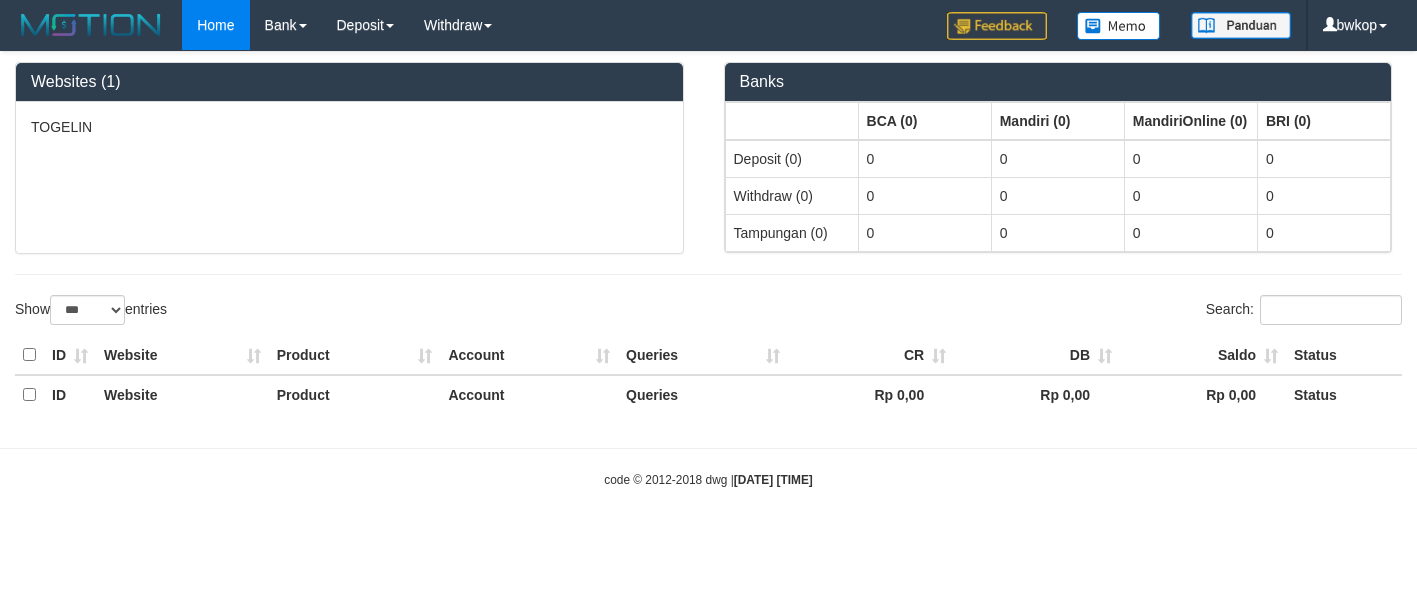 select on "***" 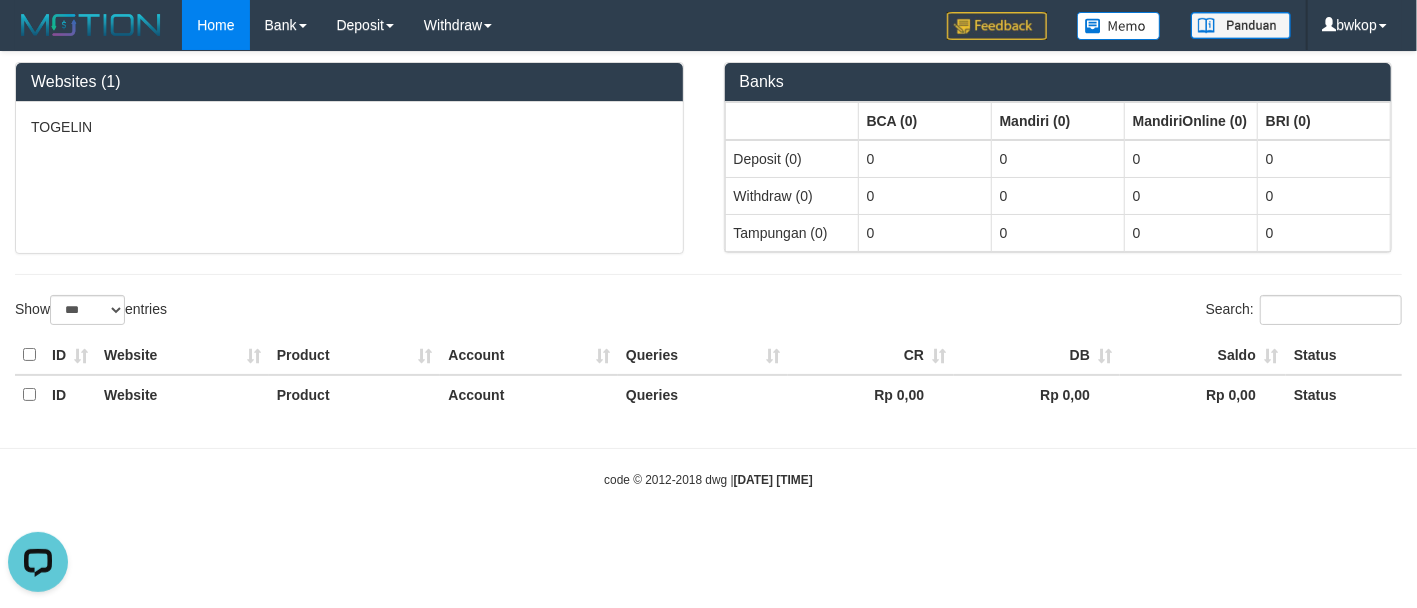 scroll, scrollTop: 0, scrollLeft: 0, axis: both 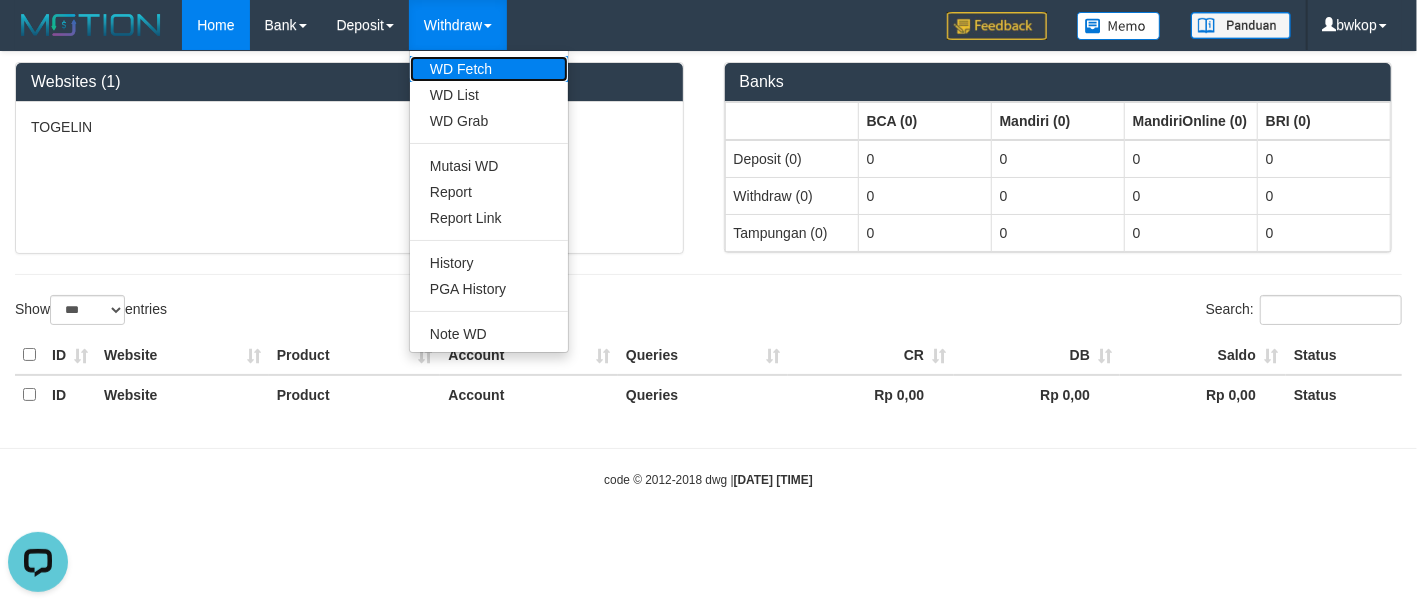 click on "WD Fetch" at bounding box center [489, 69] 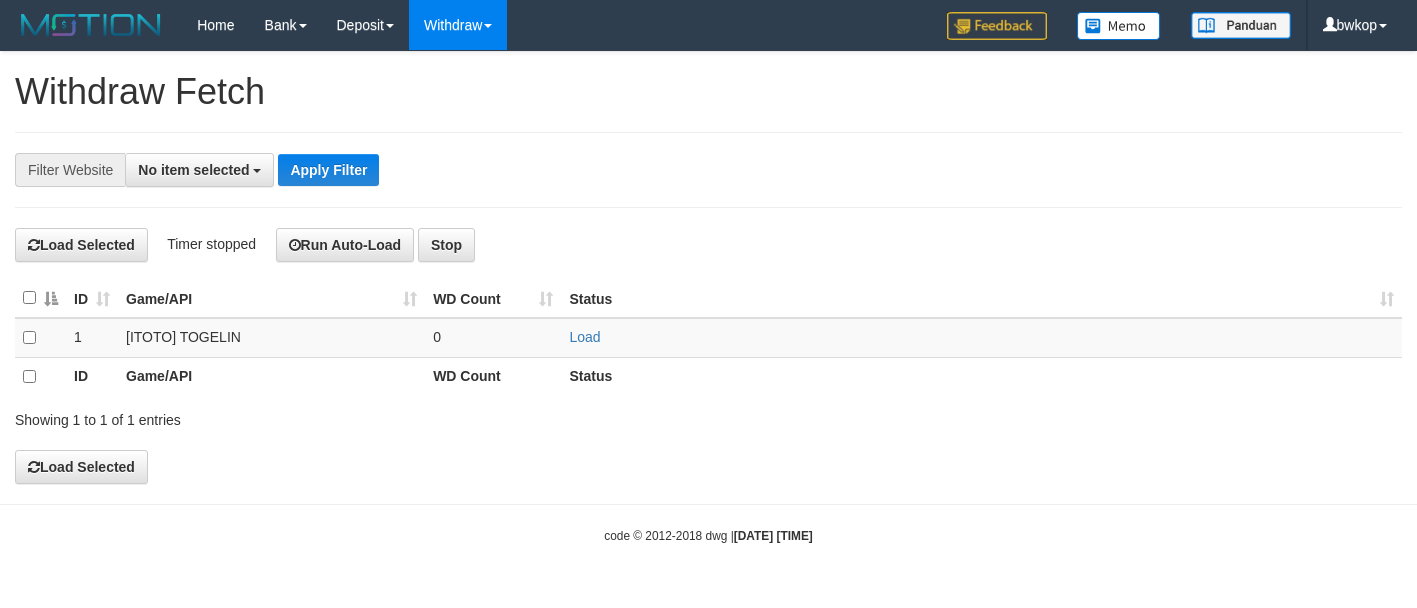 select 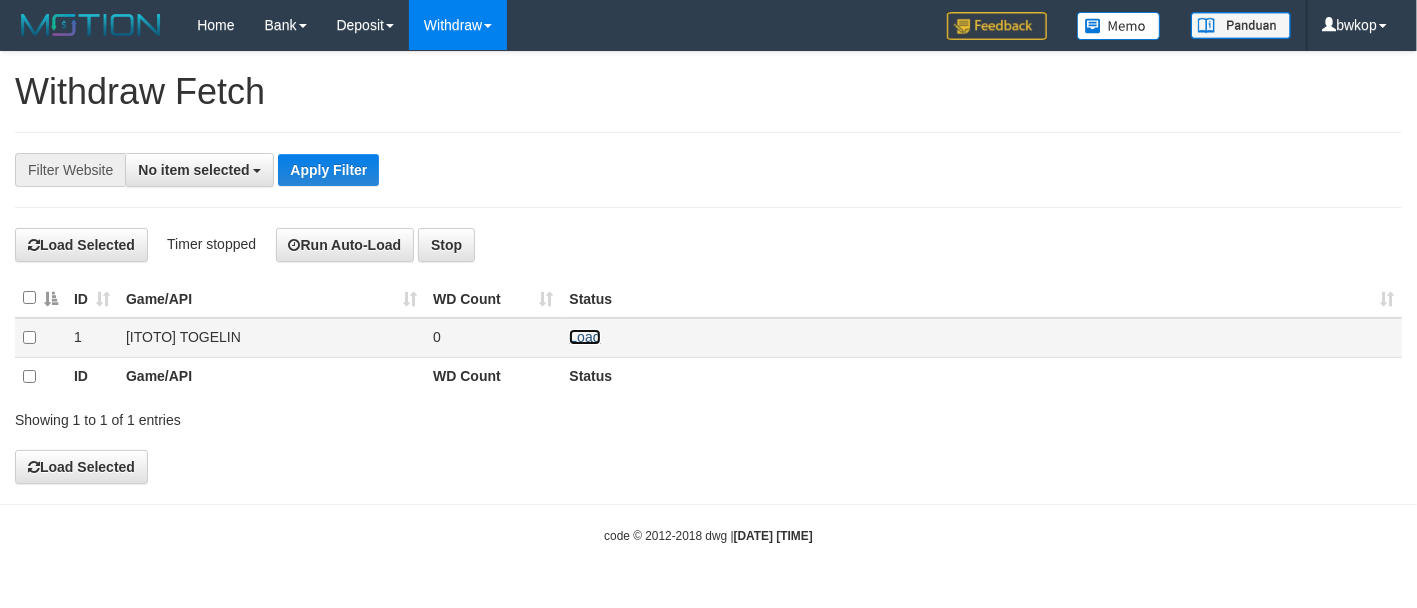click on "Load" at bounding box center [584, 337] 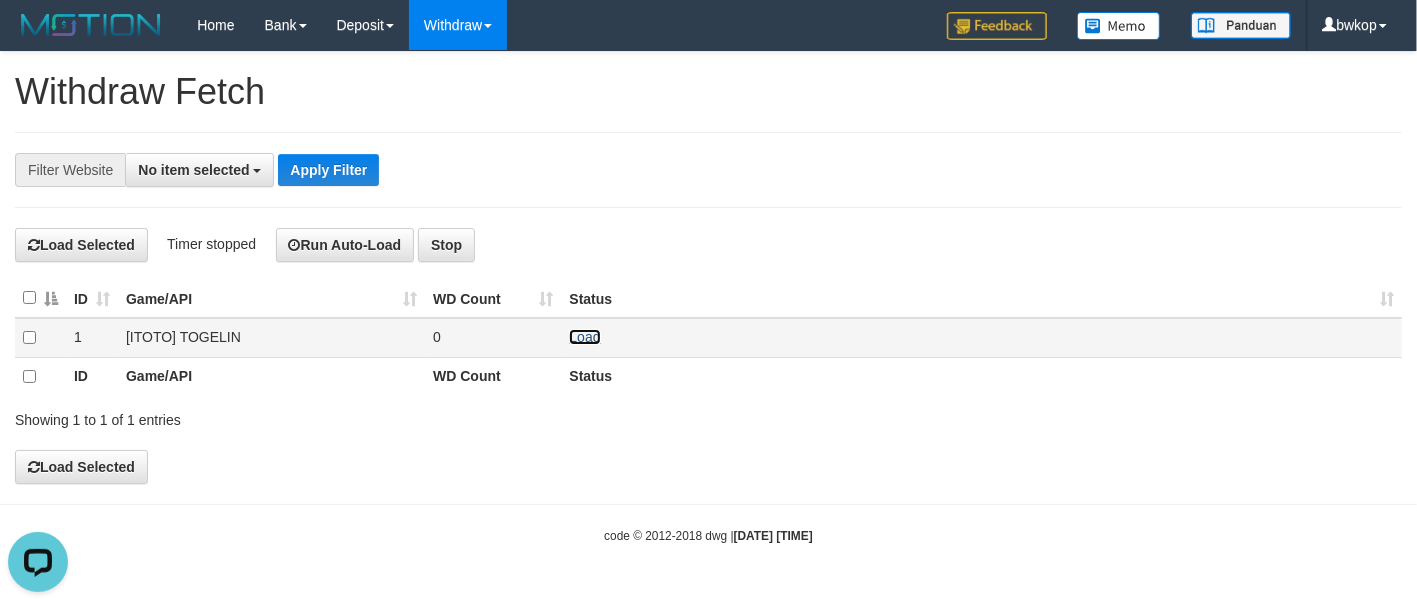 scroll, scrollTop: 0, scrollLeft: 0, axis: both 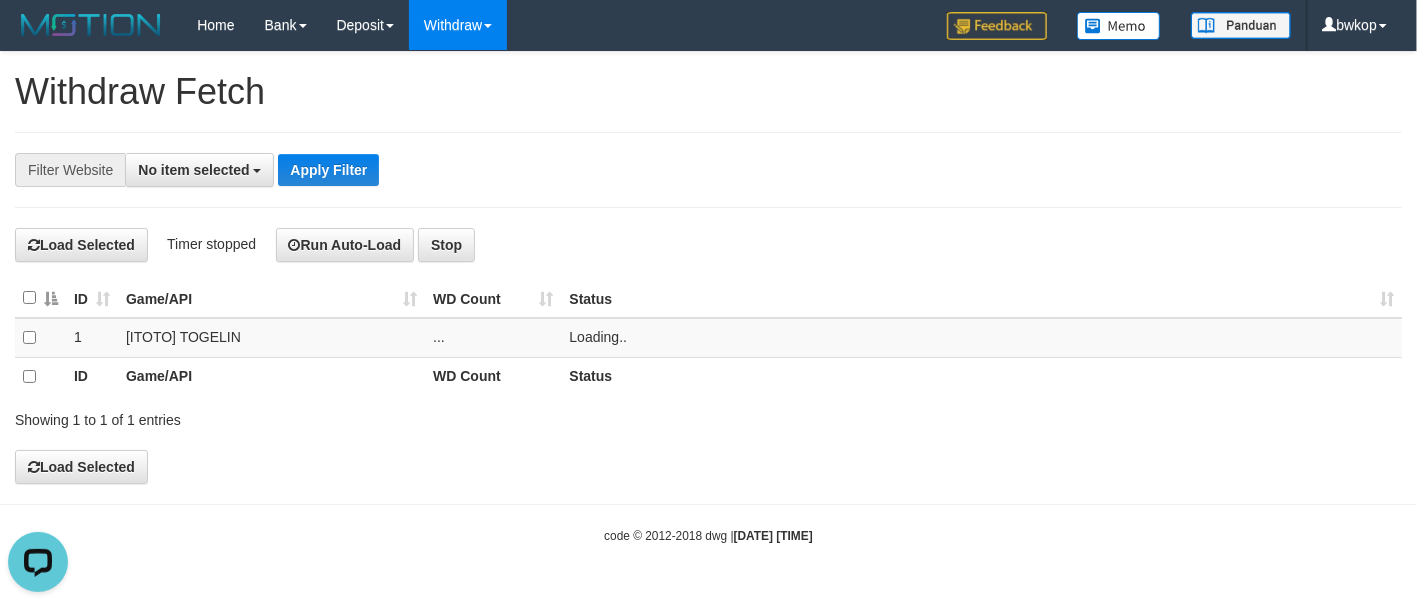 click on "Load Selected
Timer stopped
Run Auto-Load
Stop" at bounding box center (708, 245) 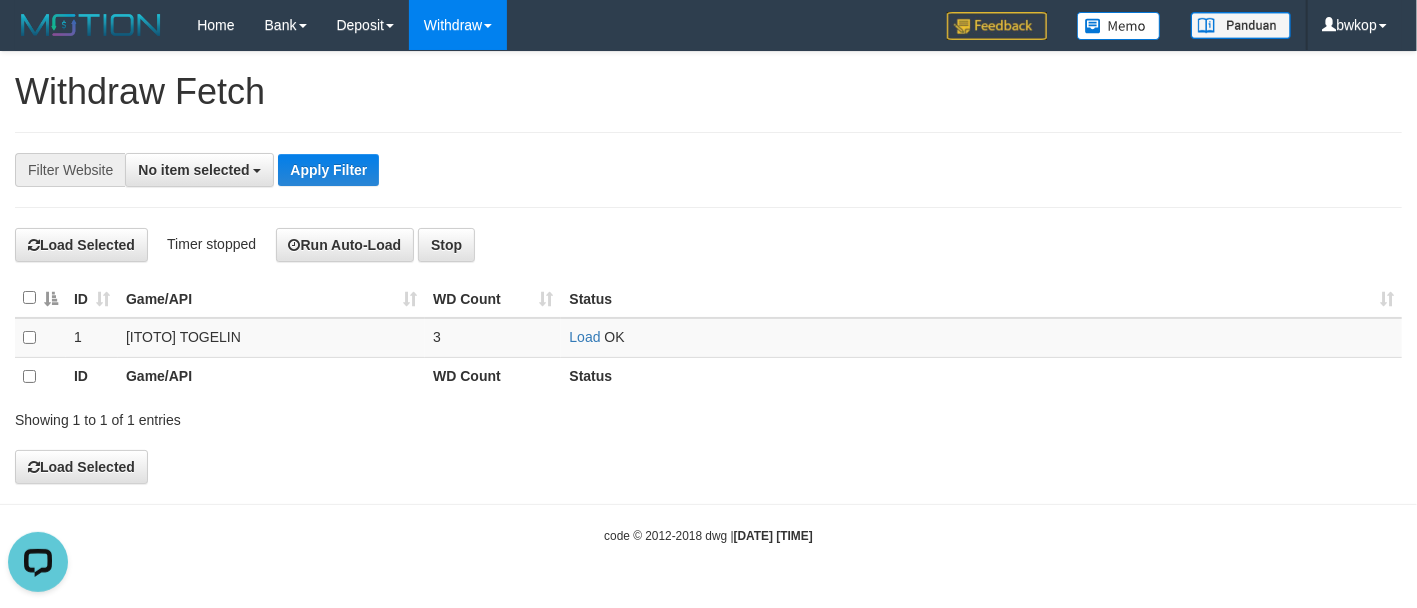 click on "**********" at bounding box center (590, 170) 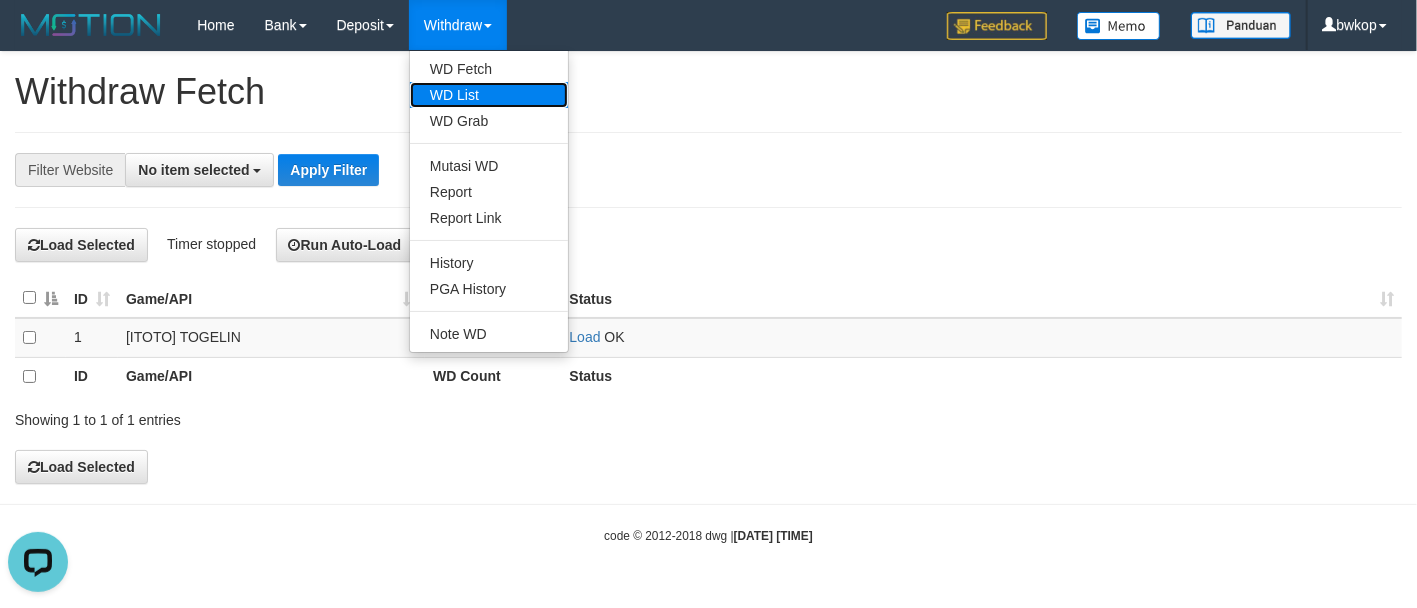 click on "WD List" at bounding box center (489, 95) 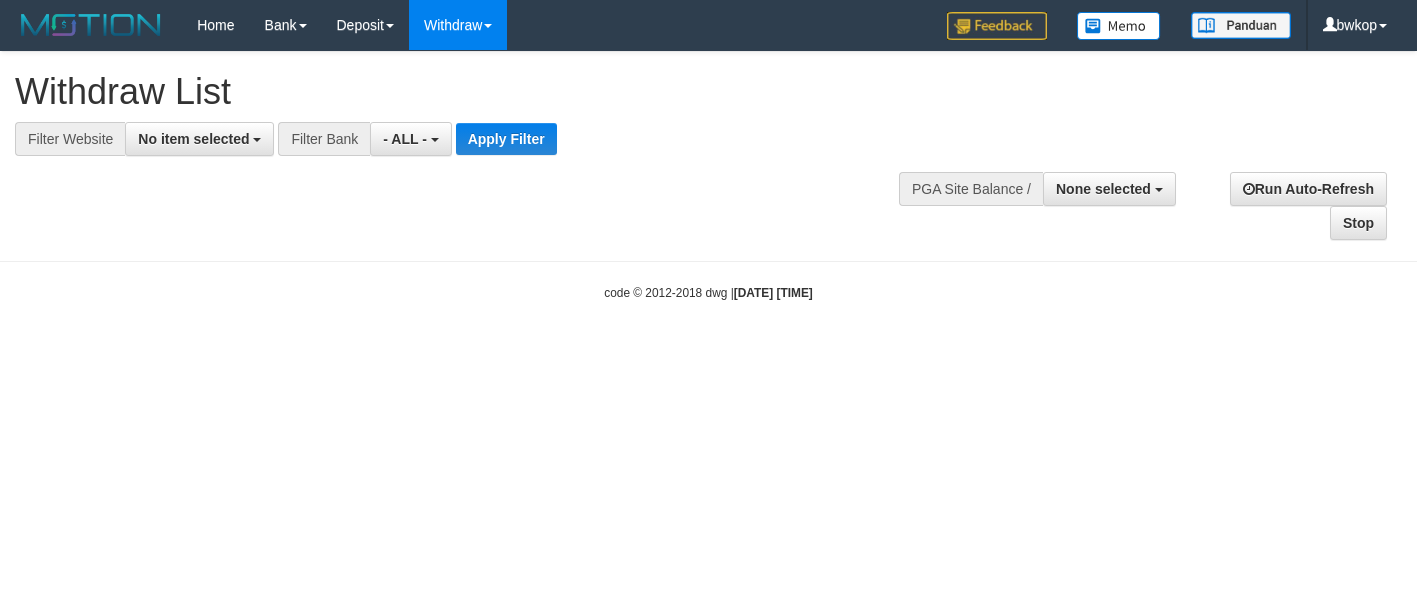 select 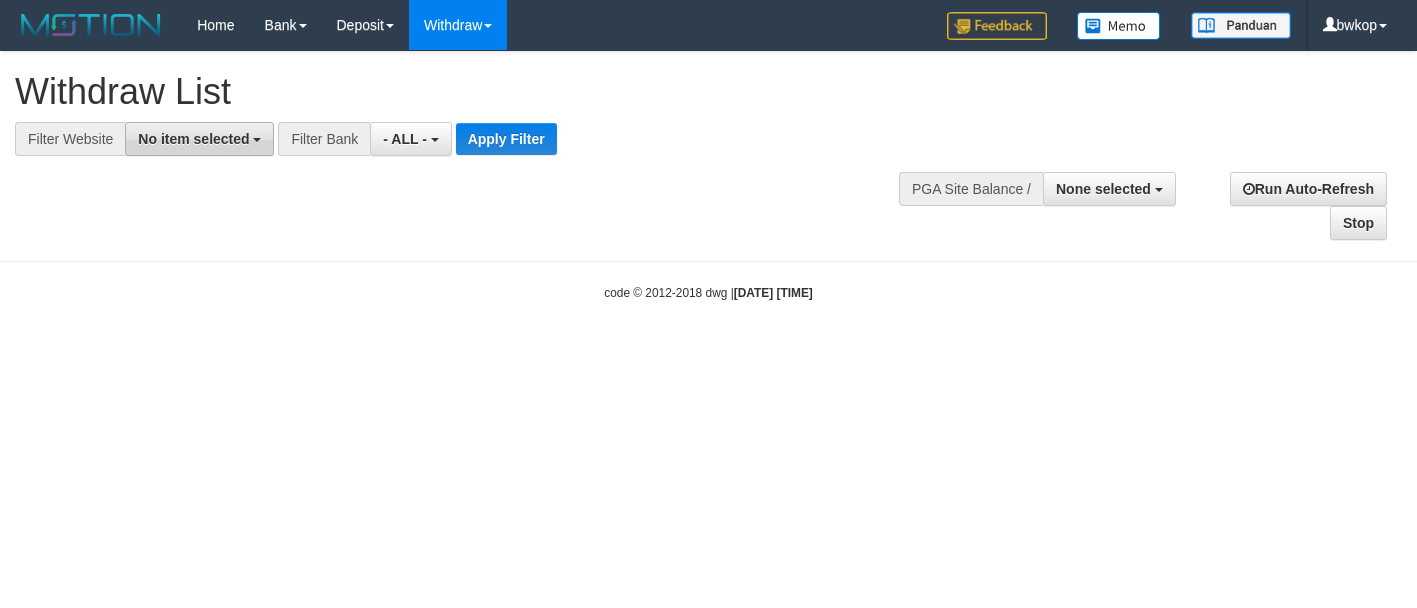 scroll, scrollTop: 0, scrollLeft: 0, axis: both 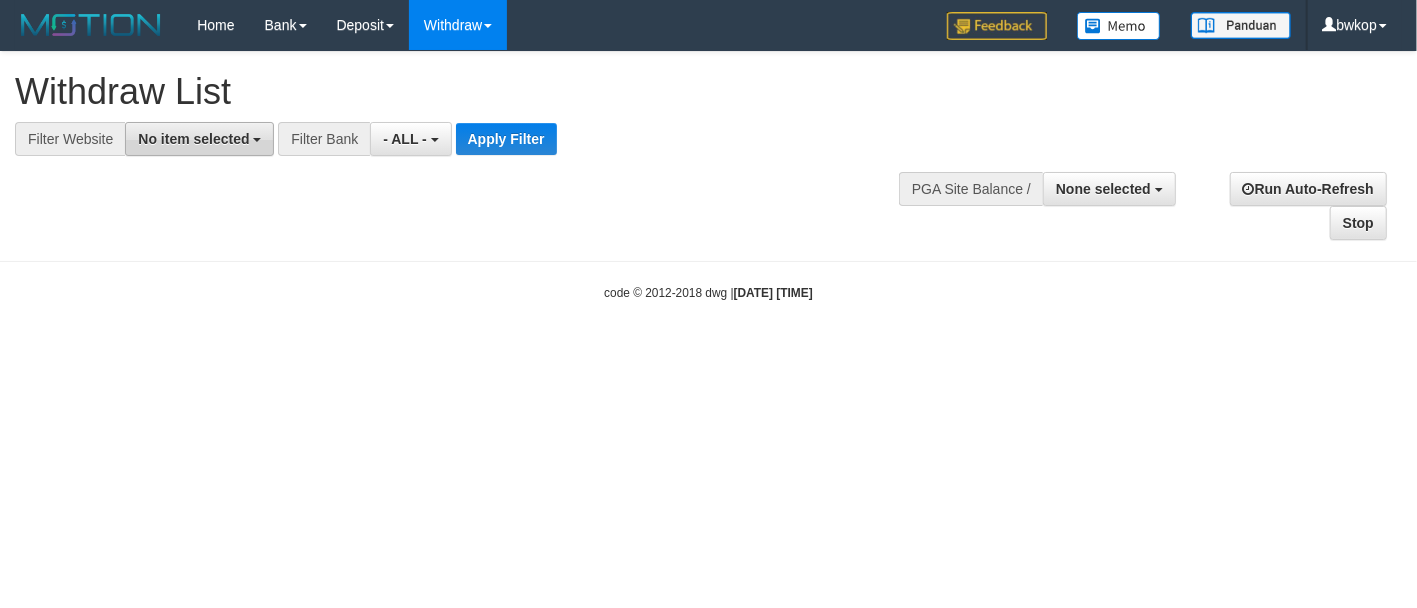 click on "No item selected" at bounding box center (193, 139) 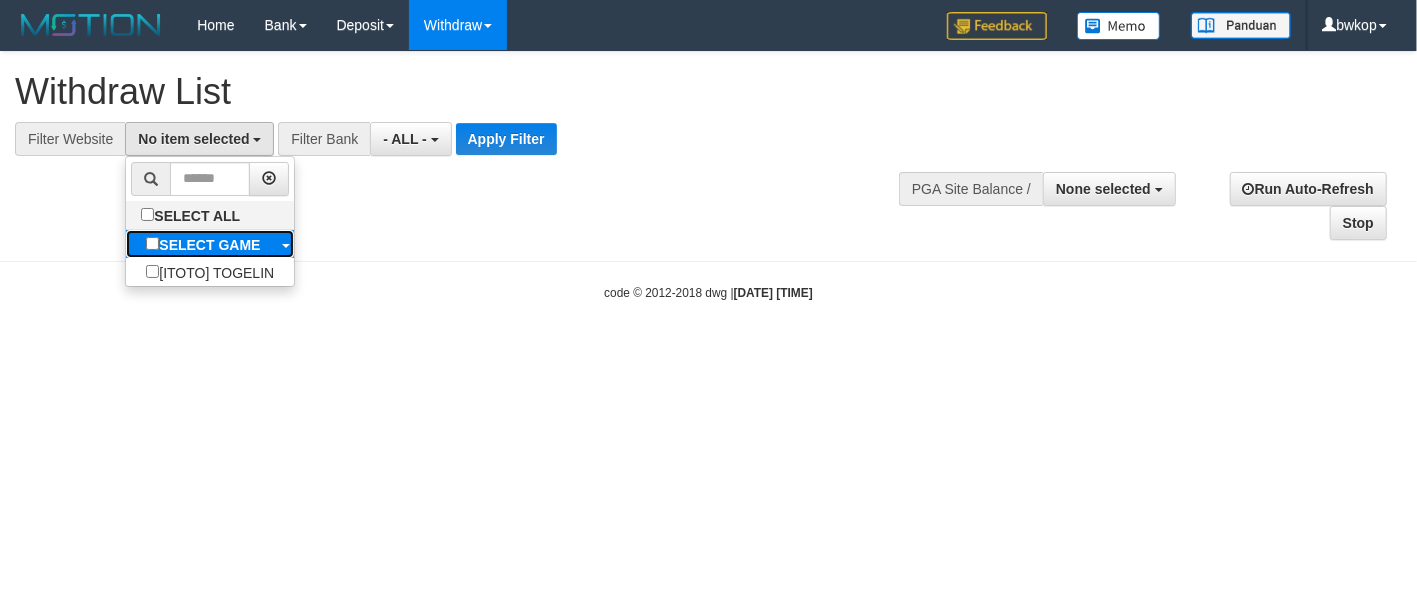 click on "SELECT GAME" at bounding box center [203, 244] 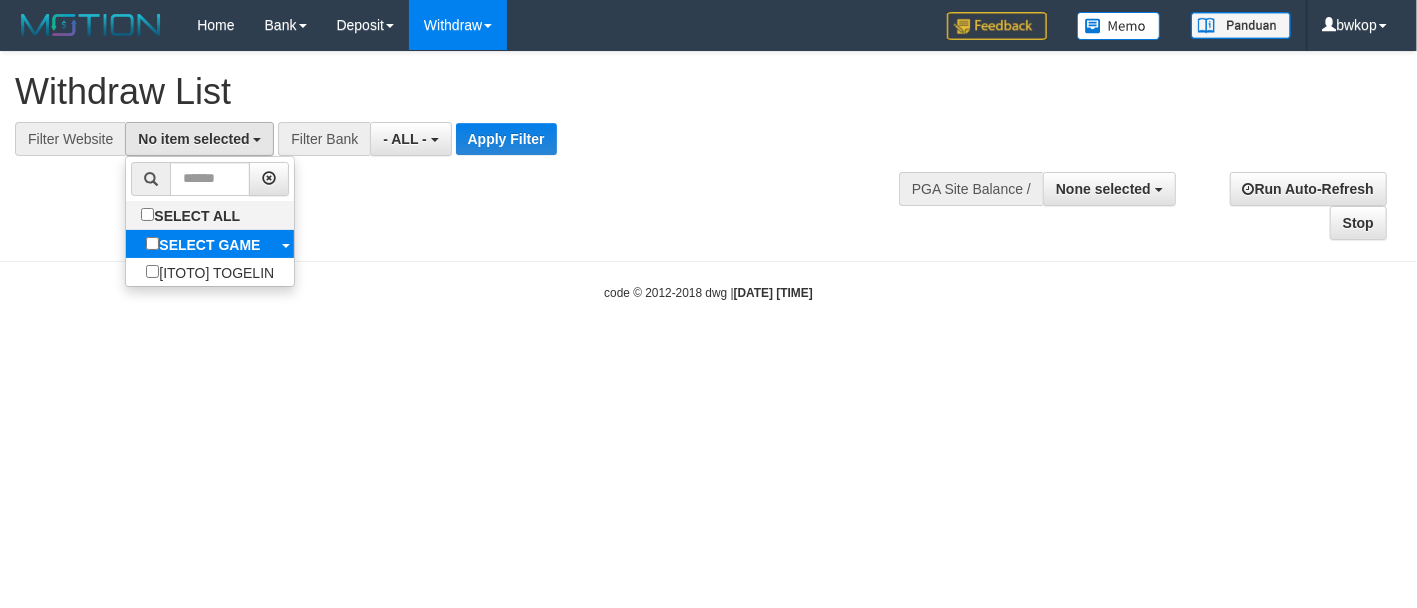 select on "****" 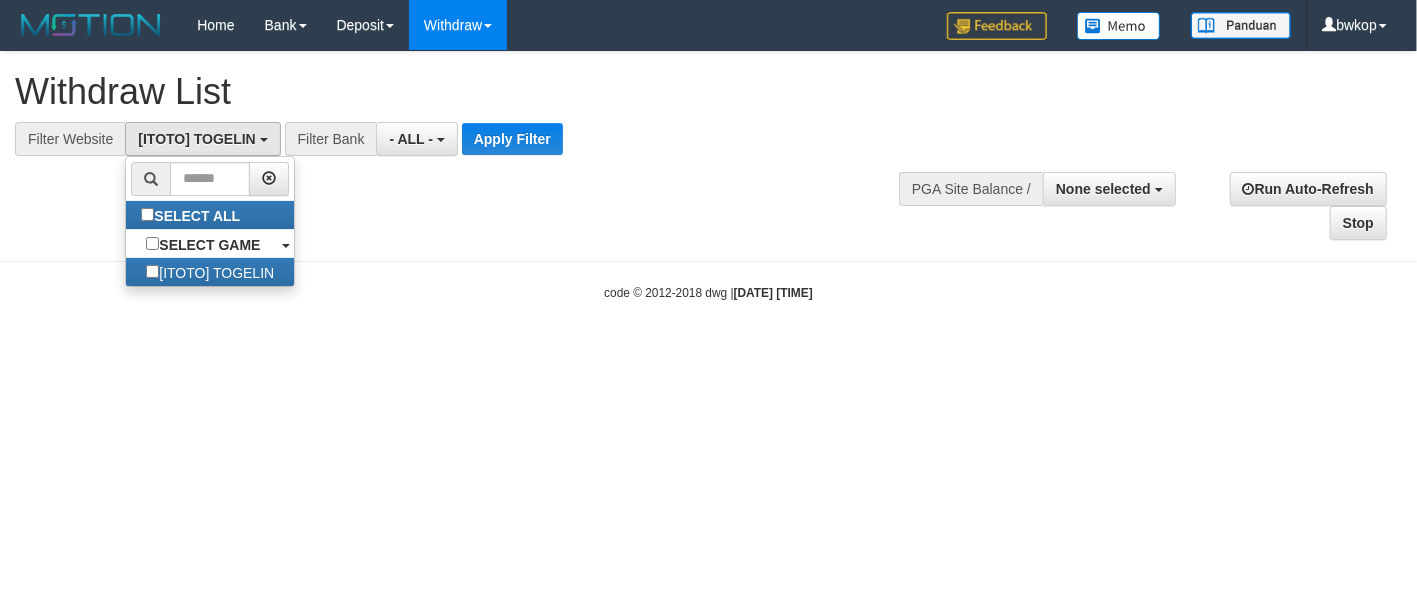 scroll, scrollTop: 17, scrollLeft: 0, axis: vertical 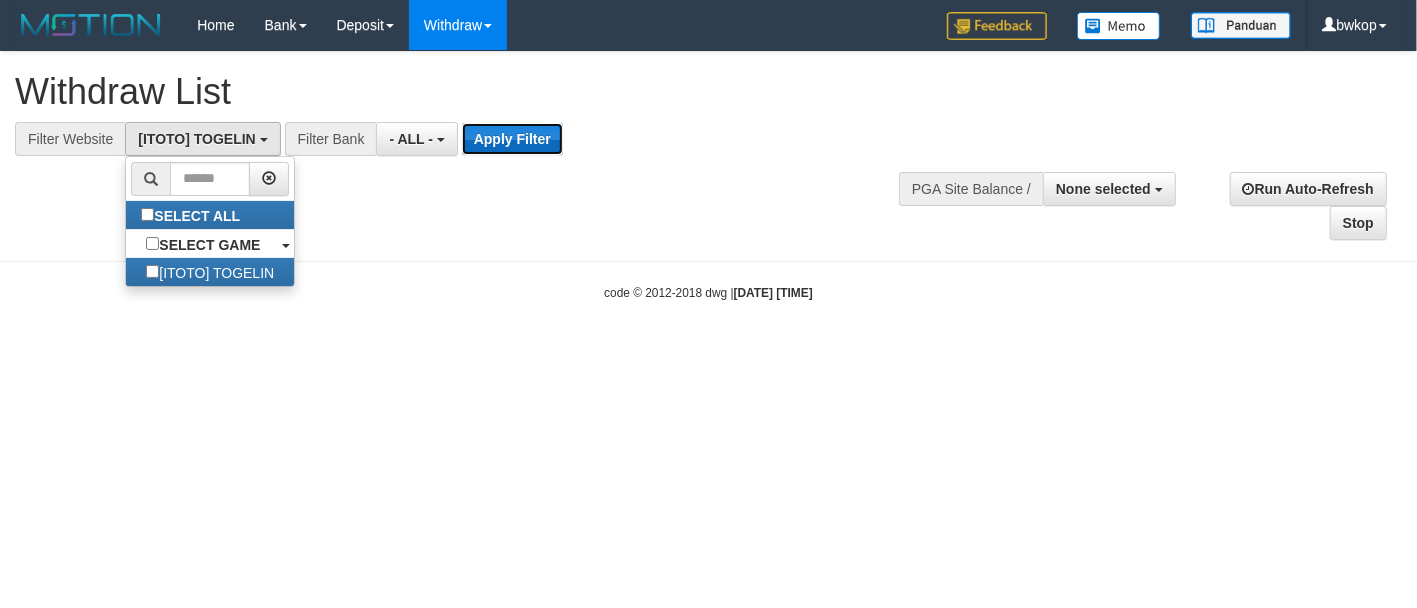click on "Apply Filter" at bounding box center [512, 139] 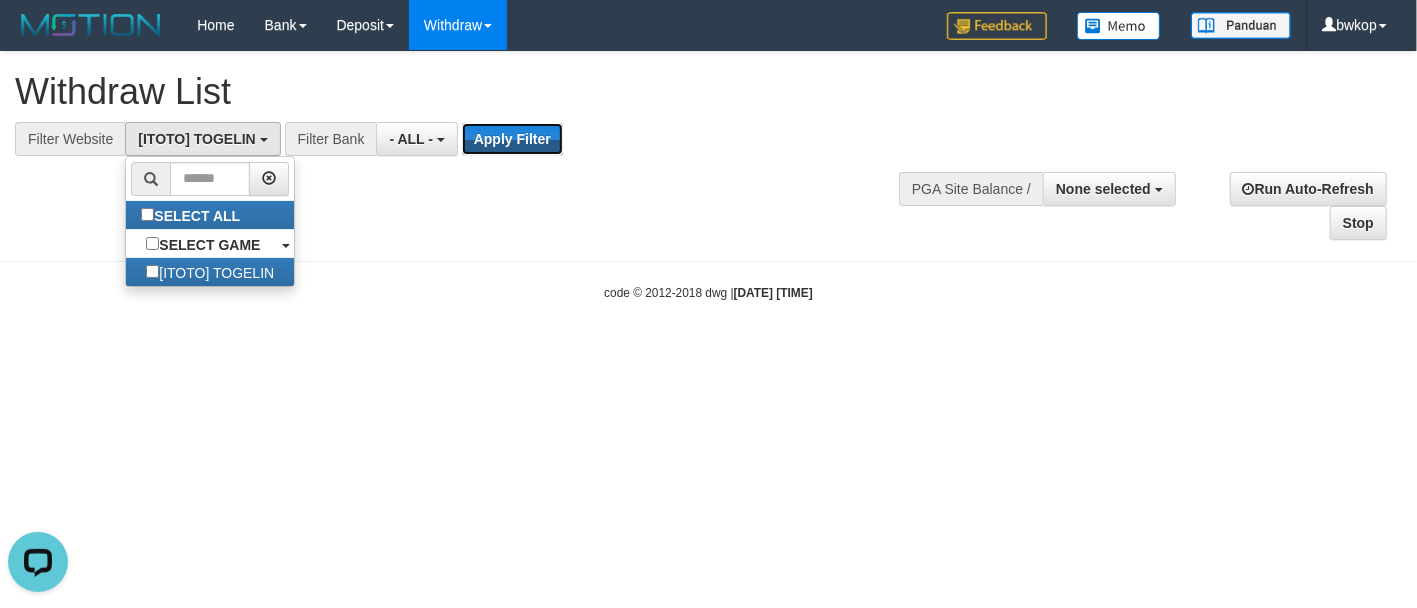 scroll, scrollTop: 0, scrollLeft: 0, axis: both 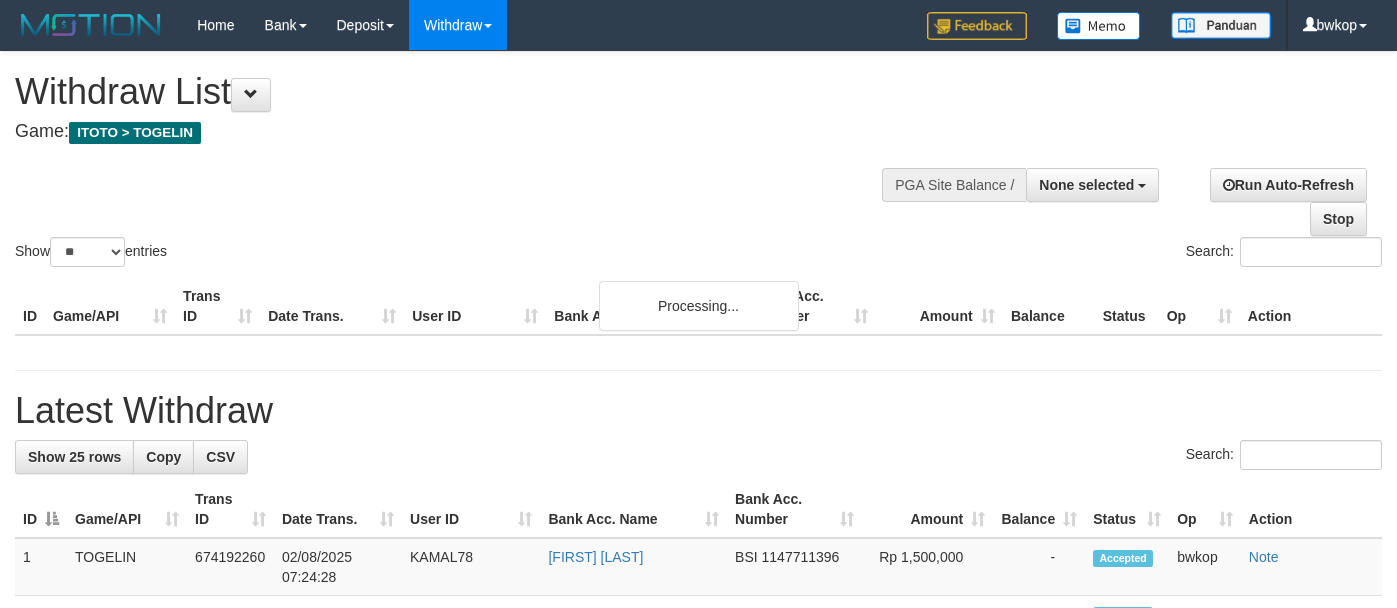select 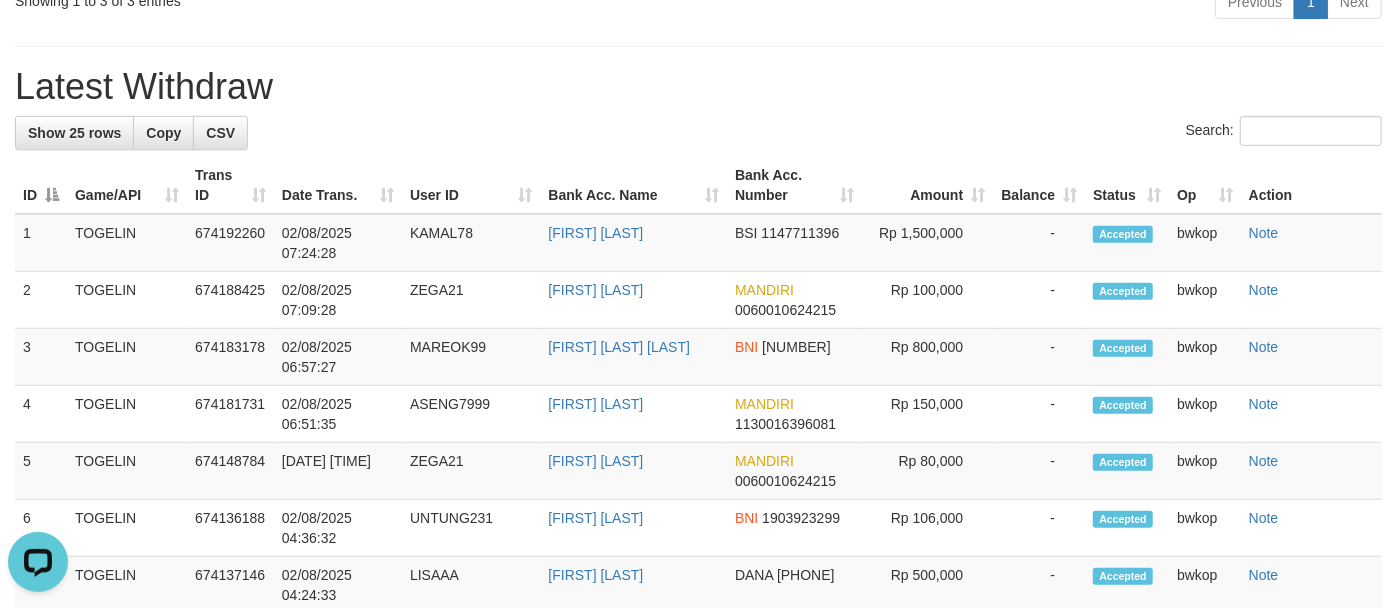 scroll, scrollTop: 0, scrollLeft: 0, axis: both 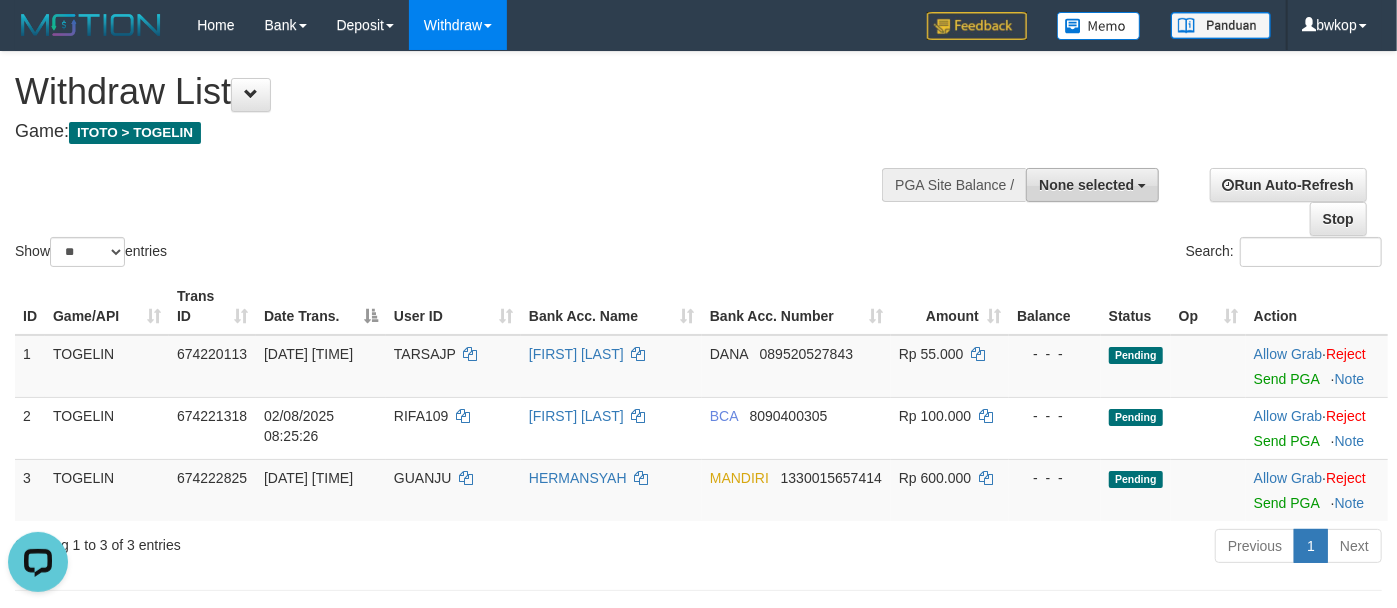 click on "None selected" at bounding box center (1086, 185) 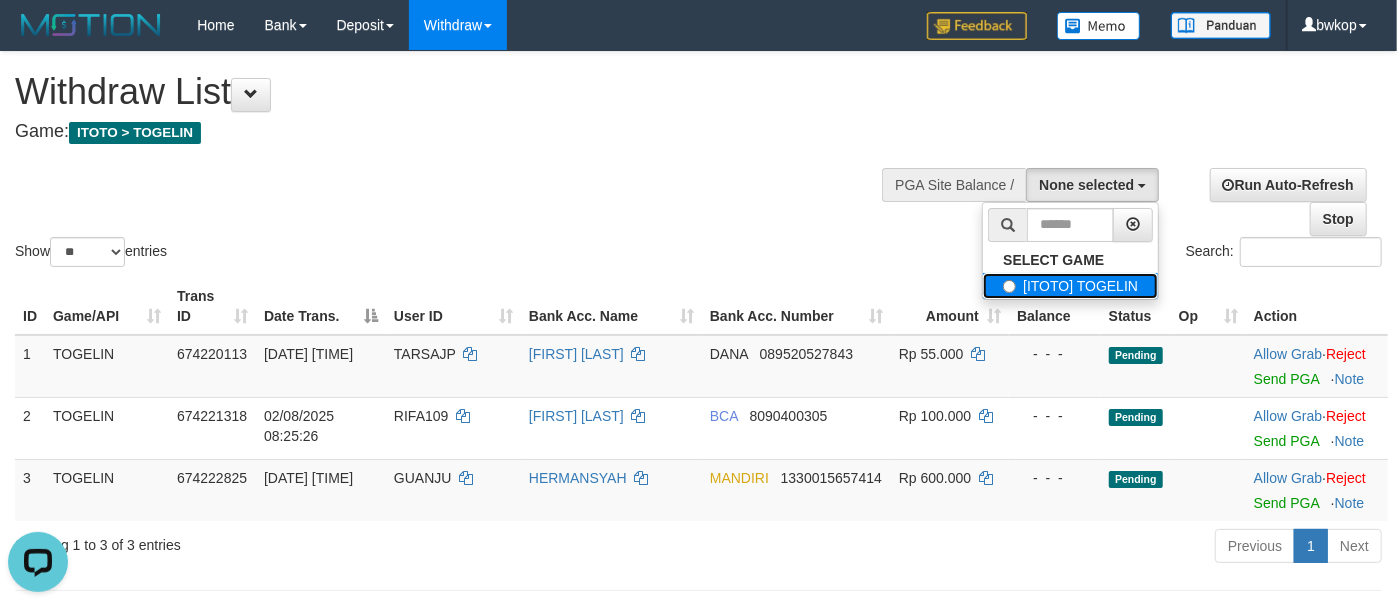 click on "[ITOTO] TOGELIN" at bounding box center (1070, 286) 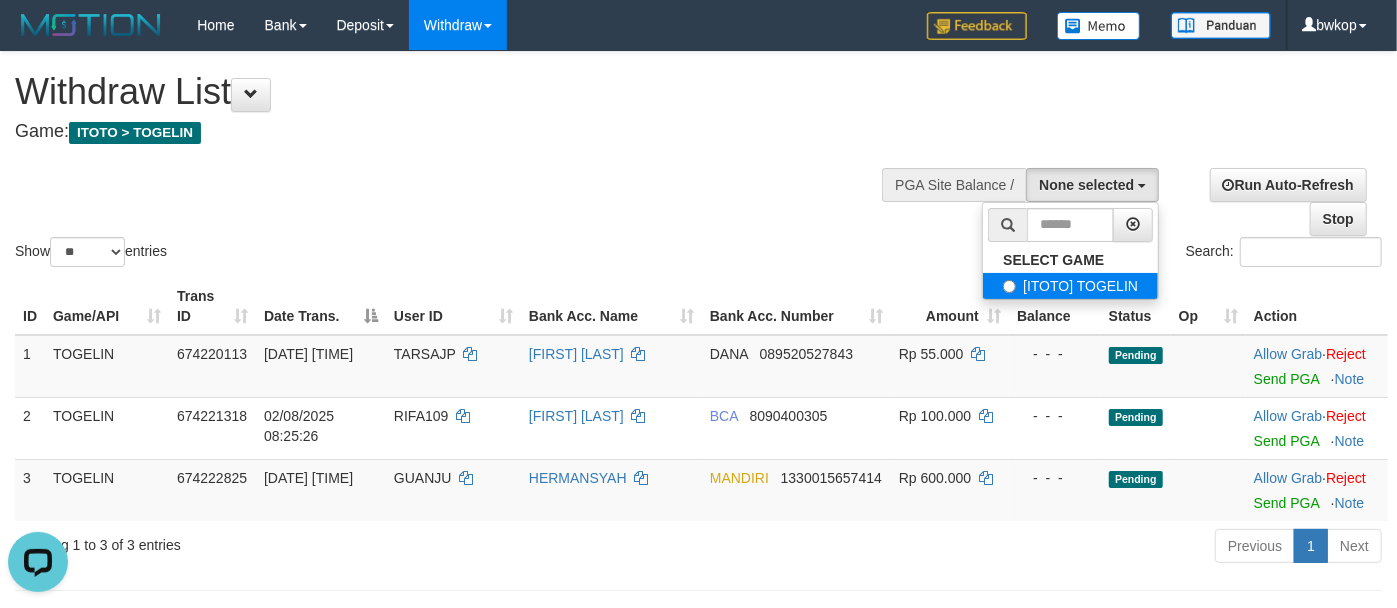 select on "****" 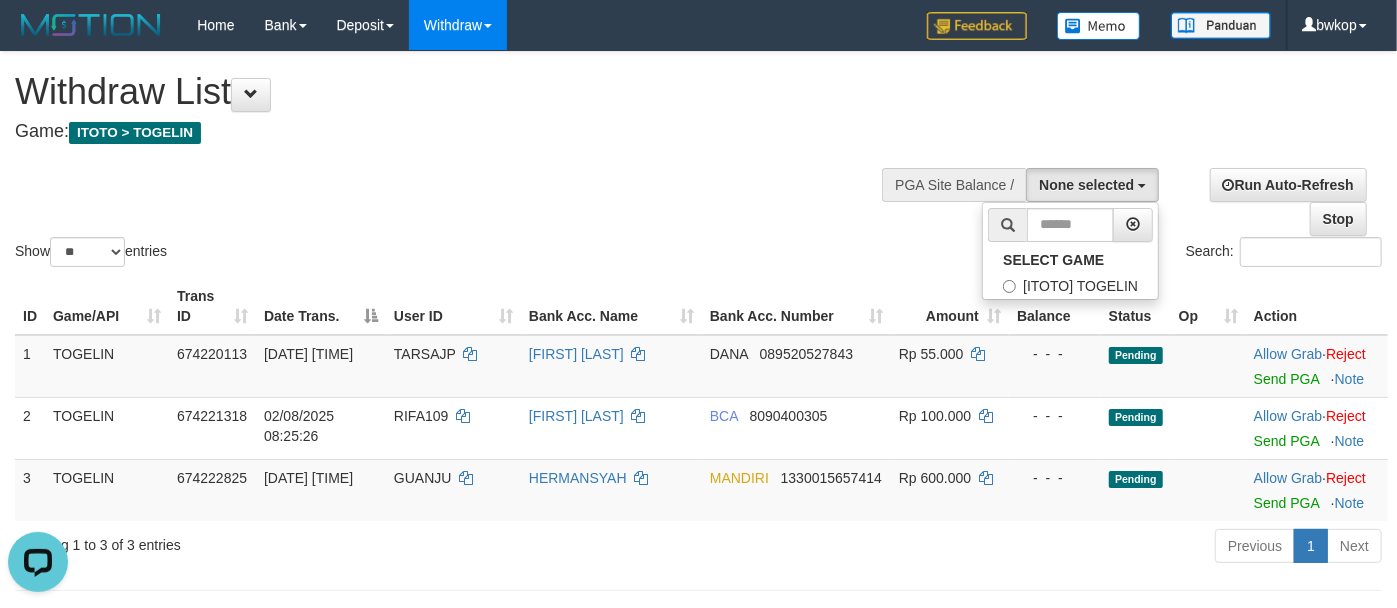scroll, scrollTop: 17, scrollLeft: 0, axis: vertical 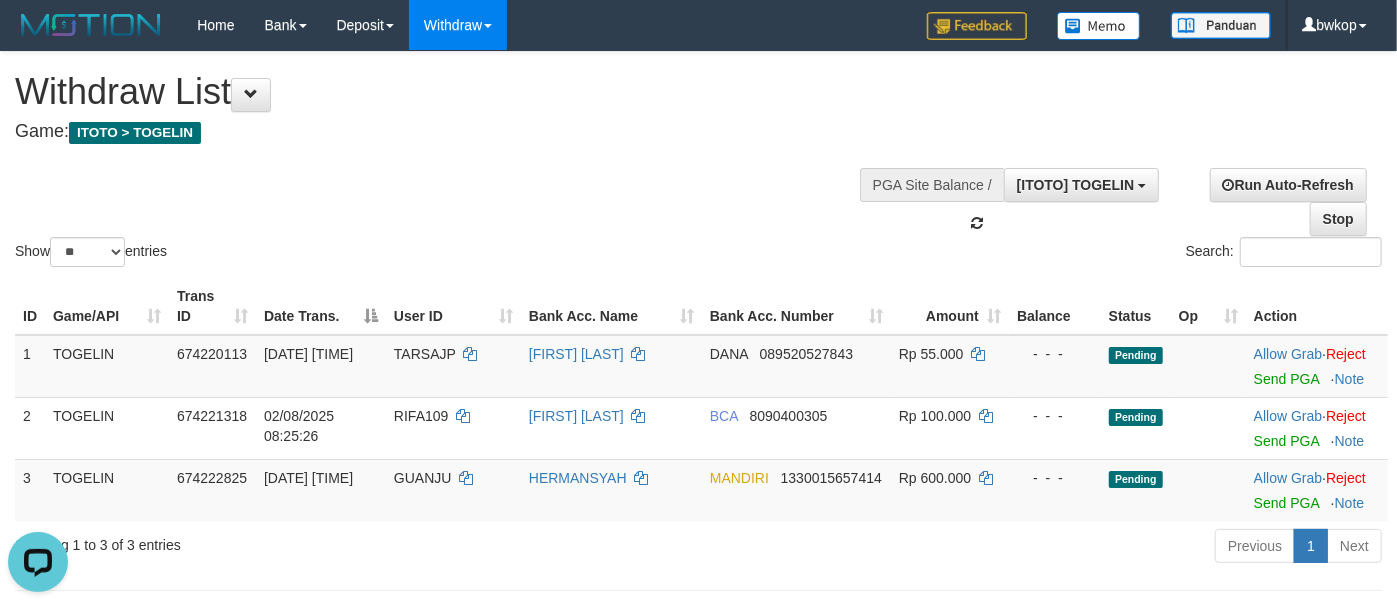 click on "Show  ** ** ** ***  entries Search:" at bounding box center (698, 161) 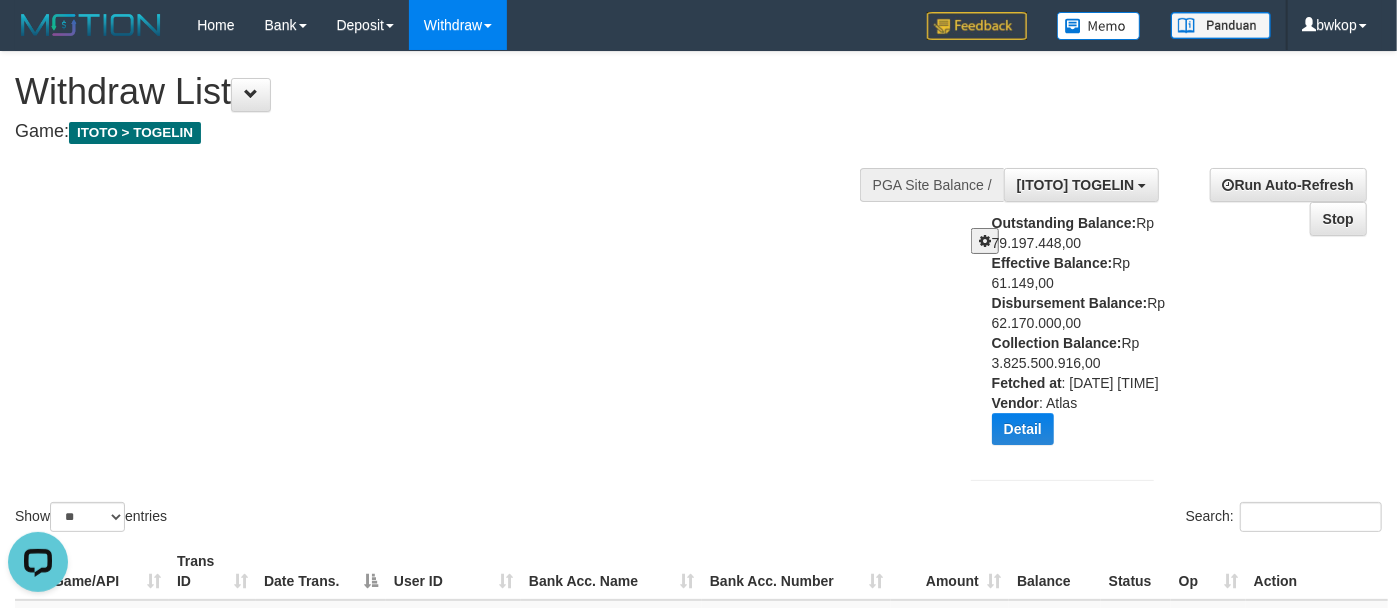 click on "Show  ** ** ** ***  entries Search:" at bounding box center [698, 294] 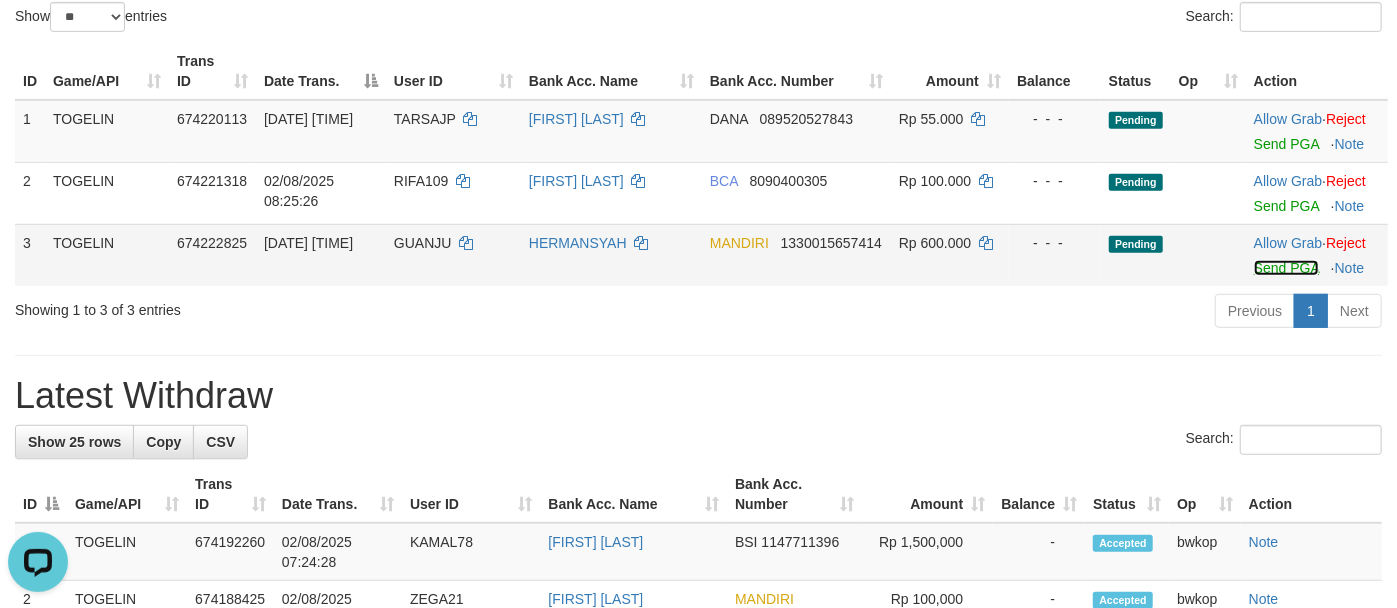 click on "Send PGA" at bounding box center (1286, 268) 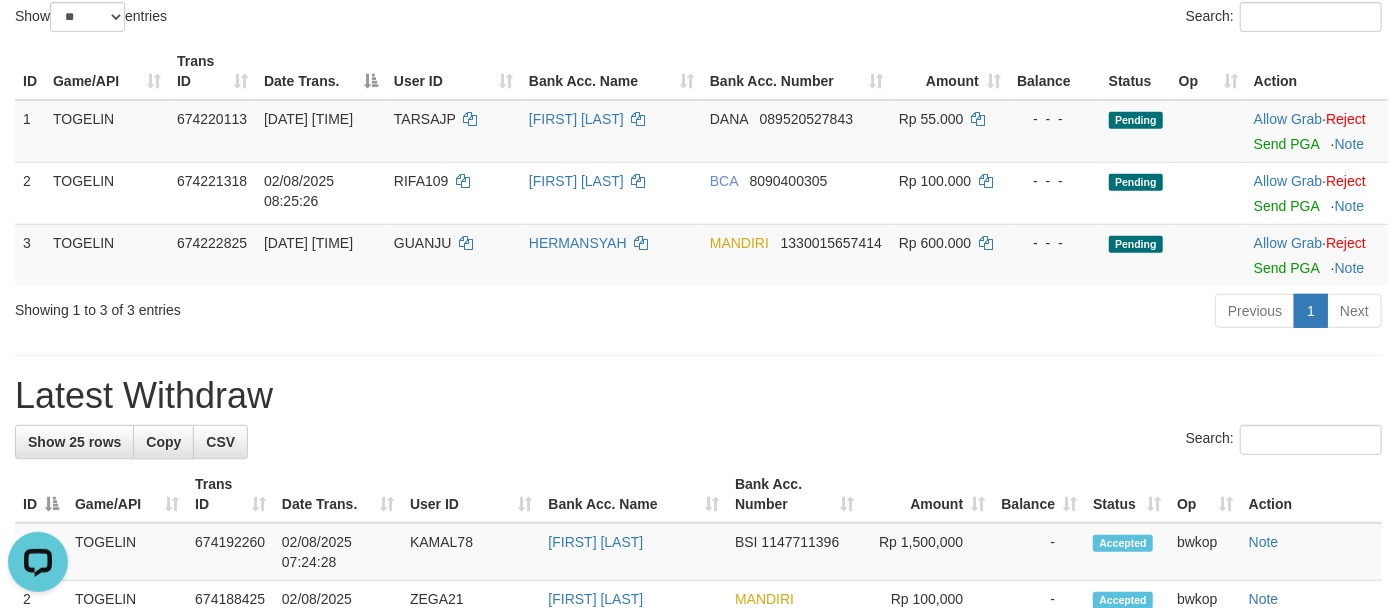 click on "**********" at bounding box center (698, 587) 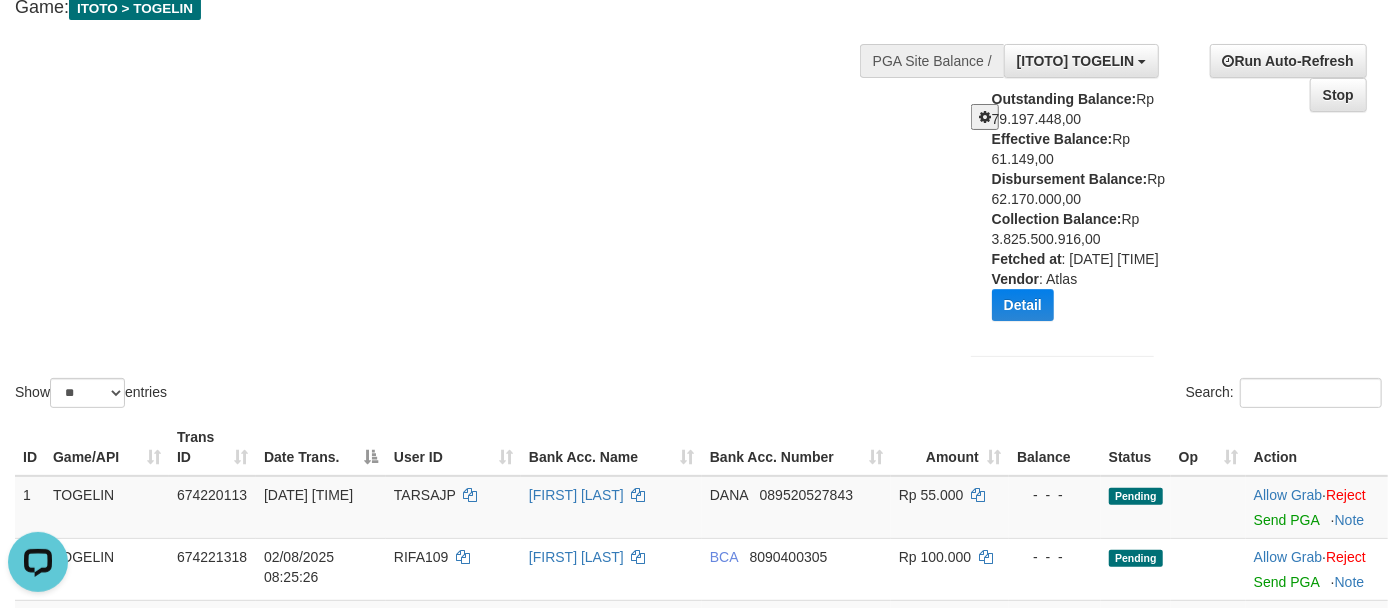 scroll, scrollTop: 0, scrollLeft: 0, axis: both 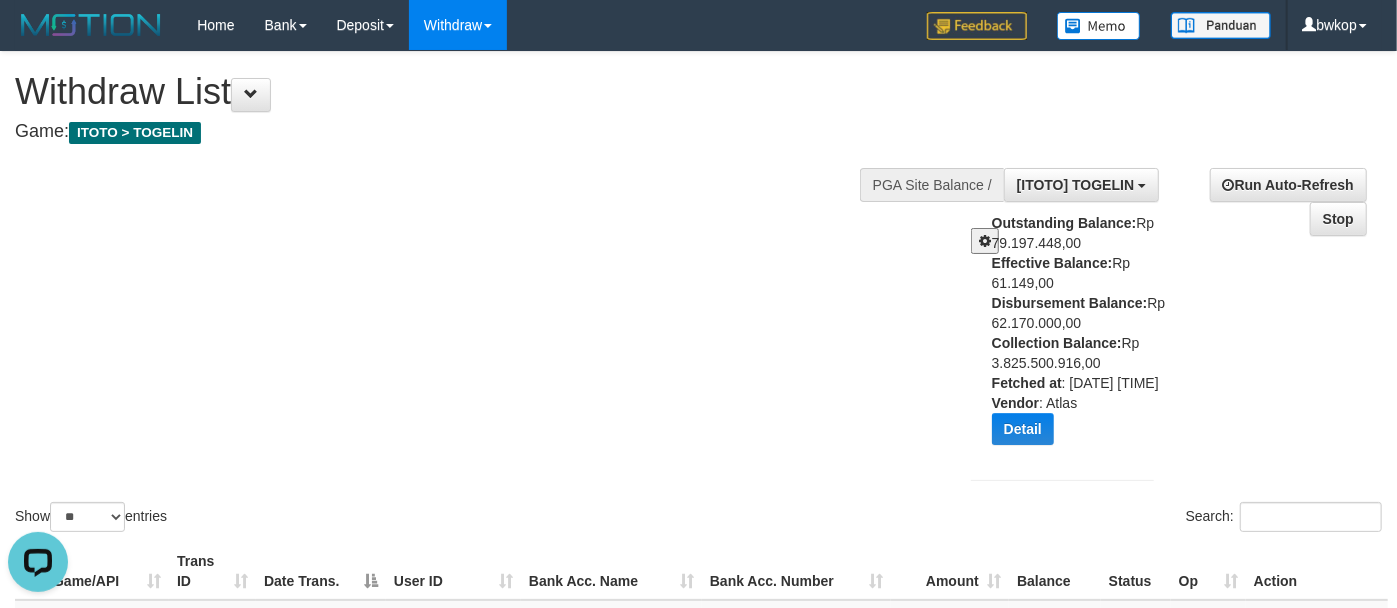 click on "Show  ** ** ** ***  entries Search:" at bounding box center (698, 294) 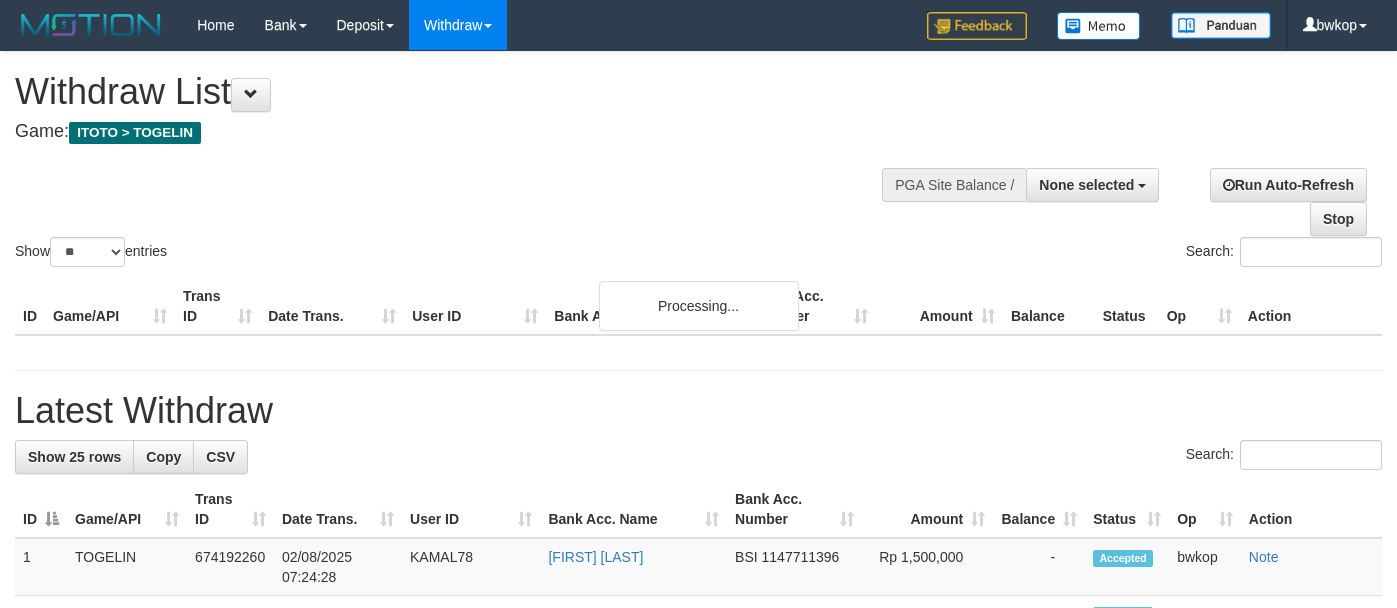 select 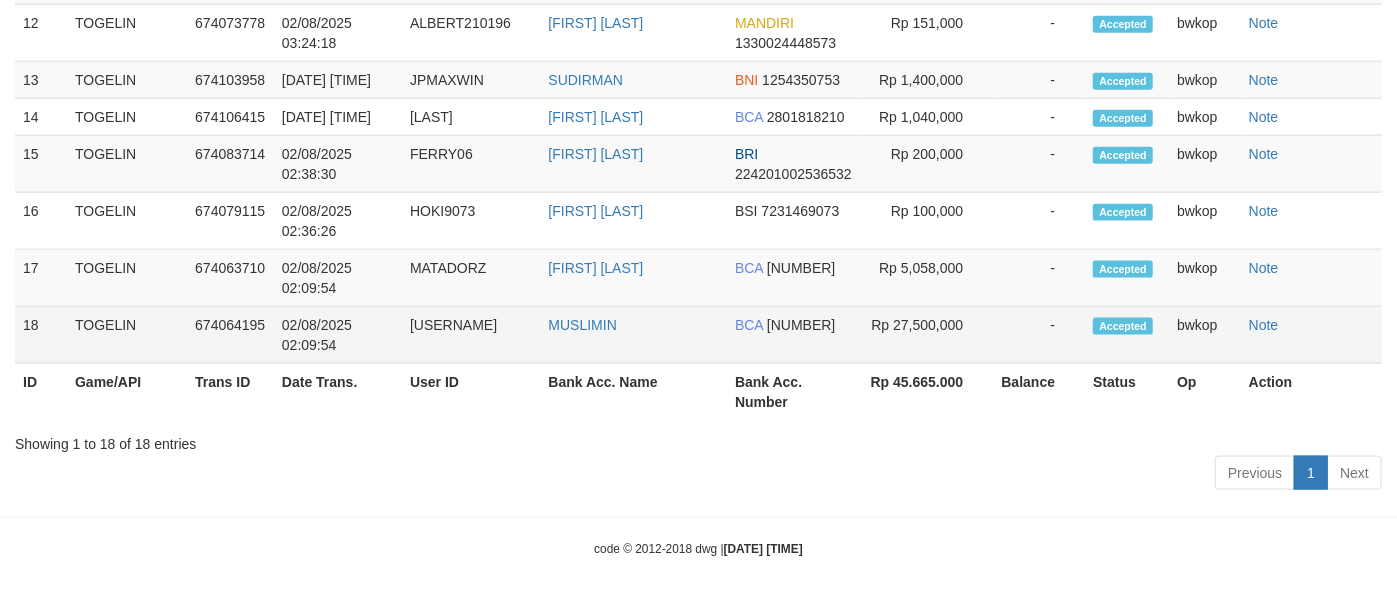 scroll, scrollTop: 710, scrollLeft: 0, axis: vertical 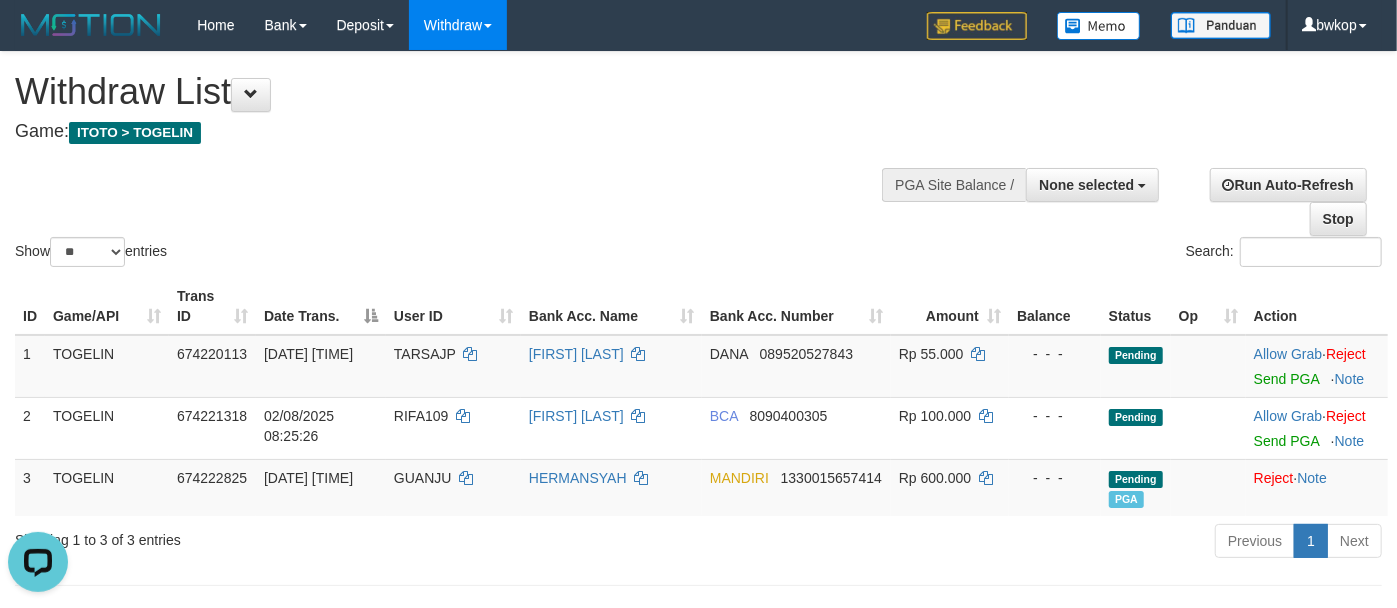 click on "Show  ** ** ** ***  entries Search:" at bounding box center [698, 161] 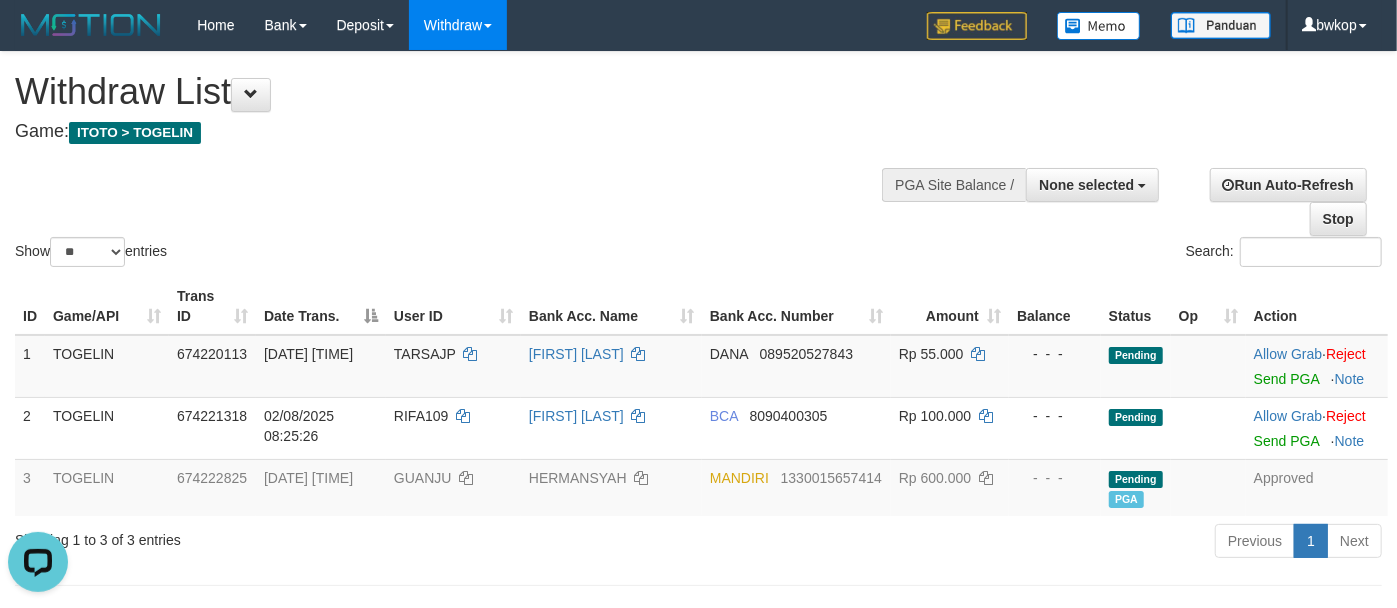 click on "Game:   ITOTO > TOGELIN" at bounding box center [463, 132] 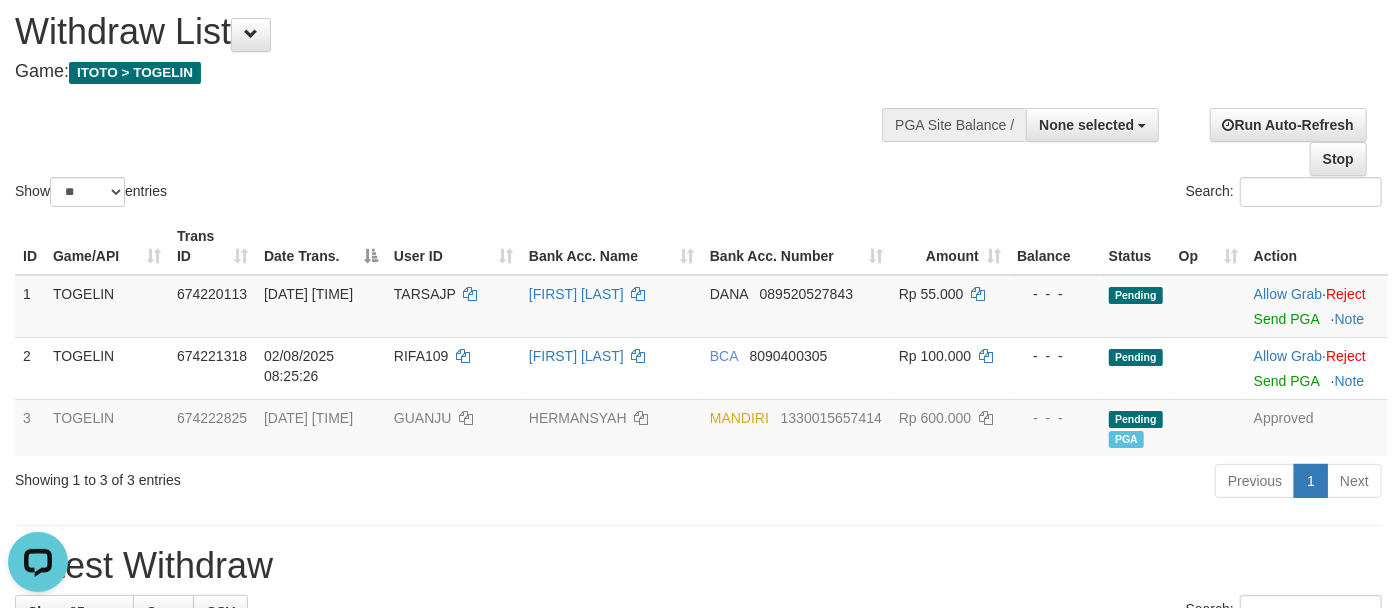 scroll, scrollTop: 0, scrollLeft: 0, axis: both 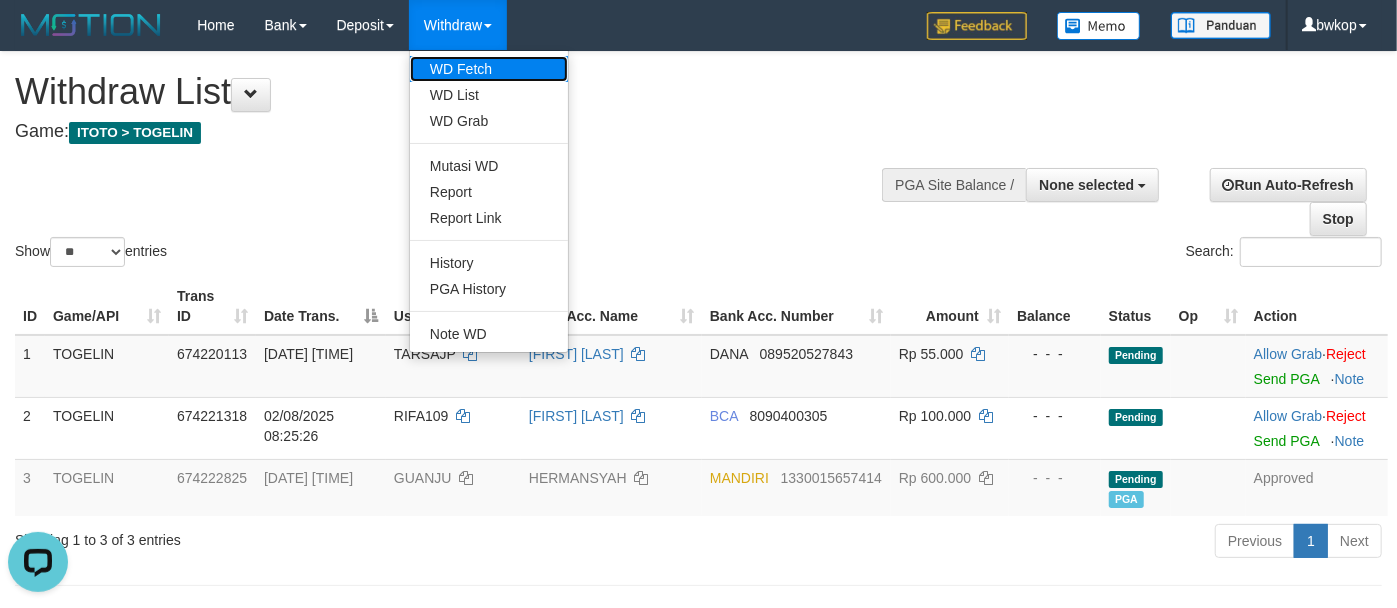 click on "WD Fetch" at bounding box center (489, 69) 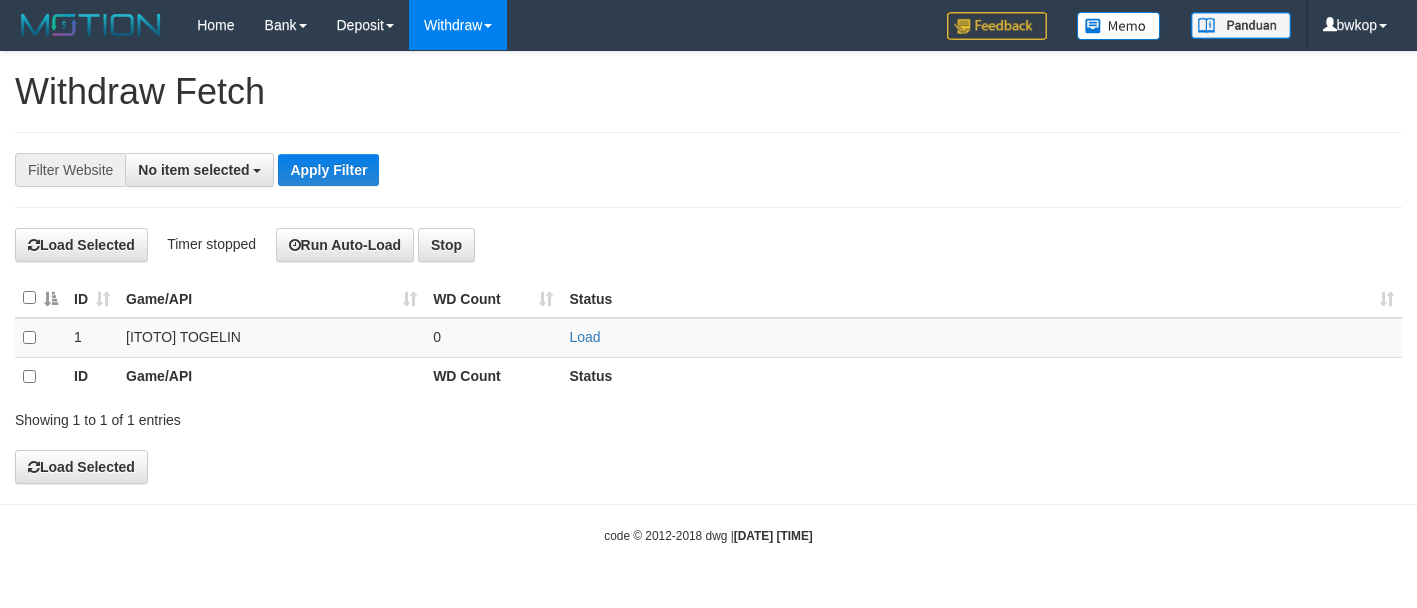 select 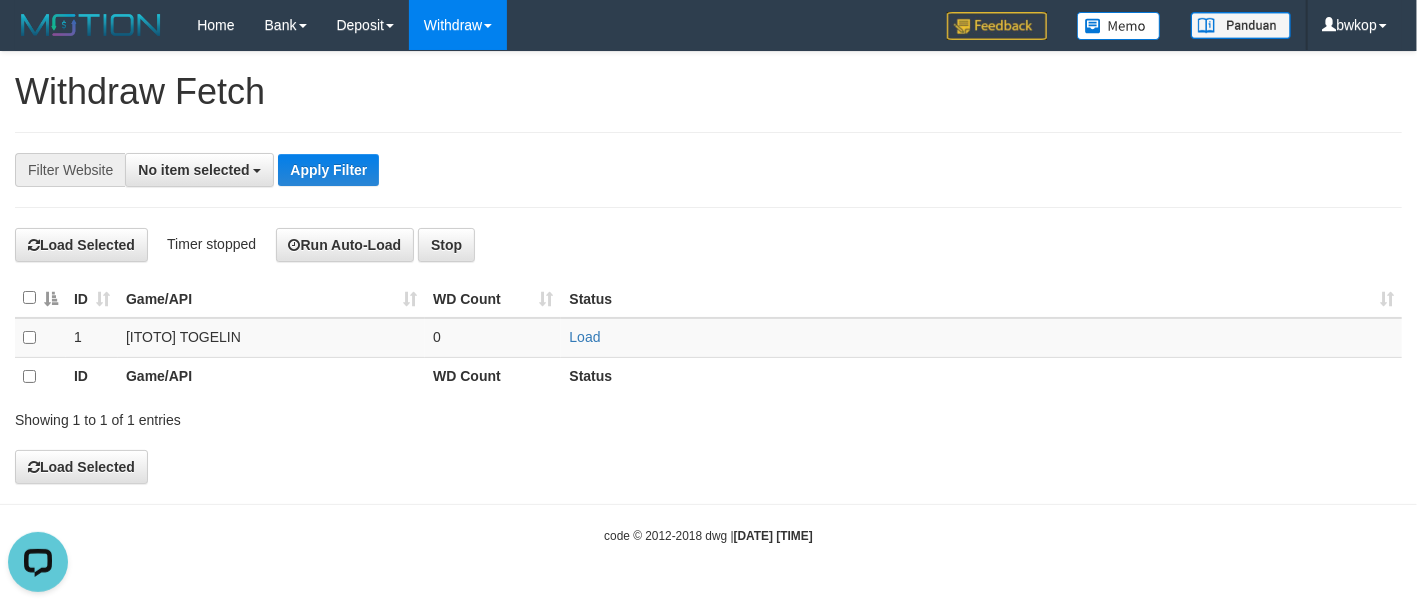 scroll, scrollTop: 0, scrollLeft: 0, axis: both 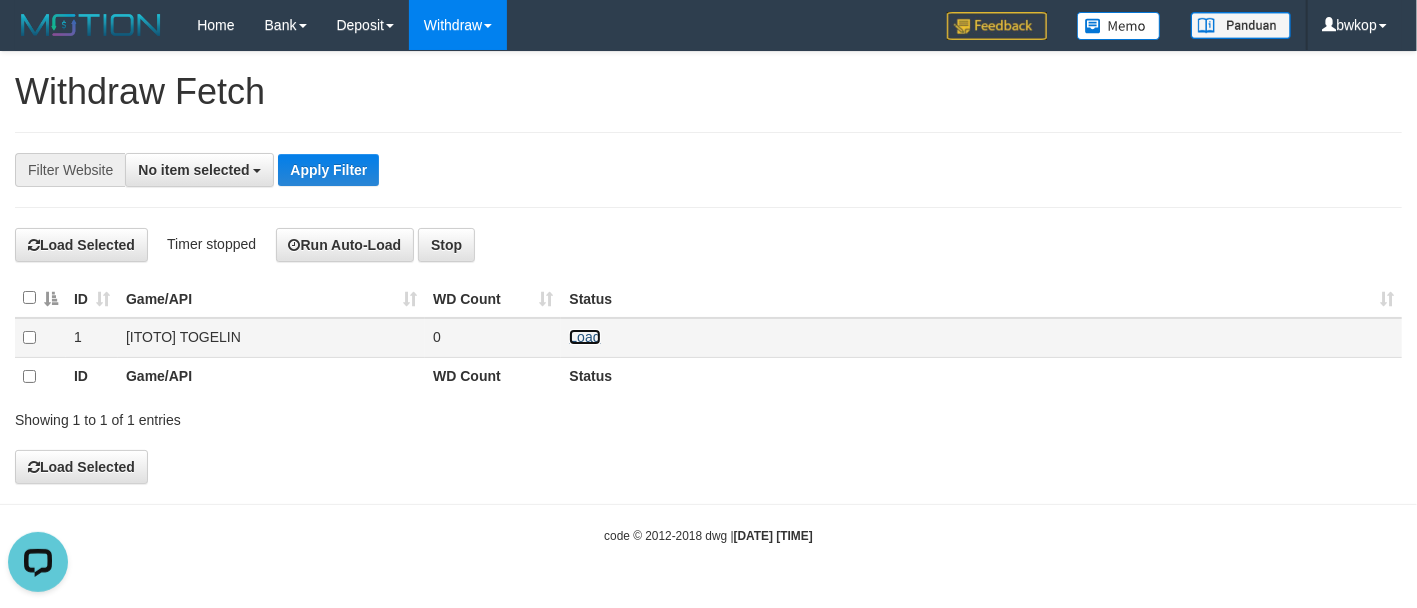 click on "Load" at bounding box center [584, 337] 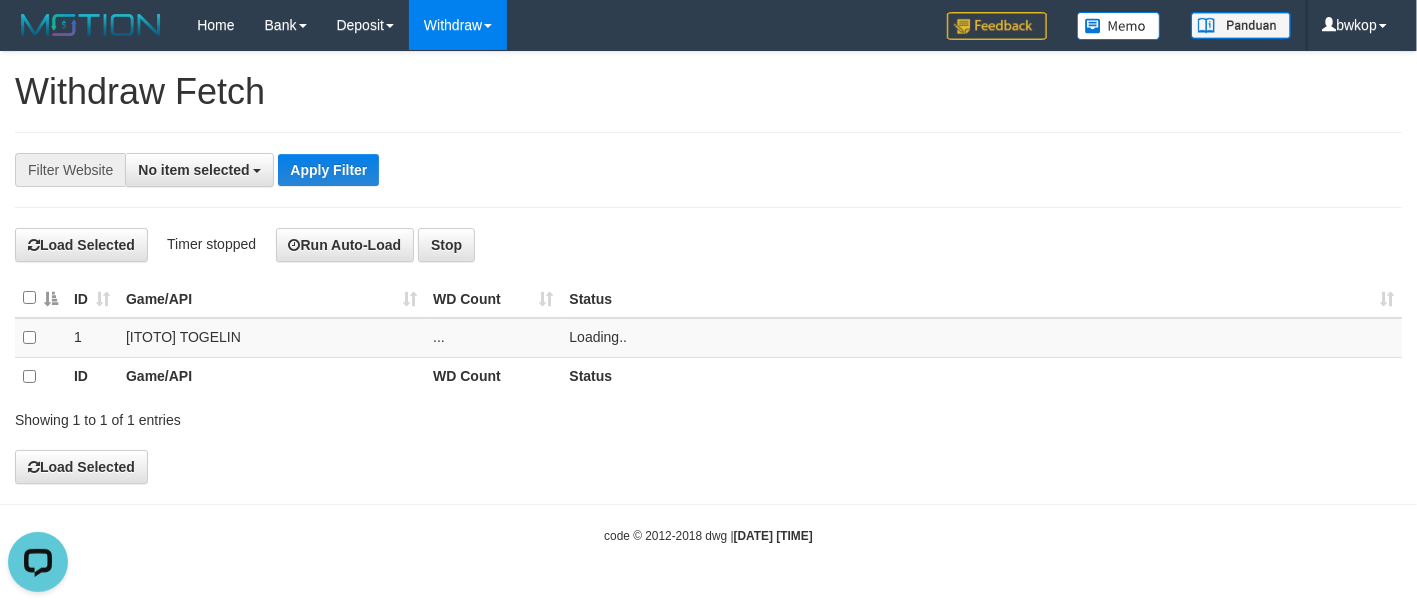 click on "**********" at bounding box center (590, 170) 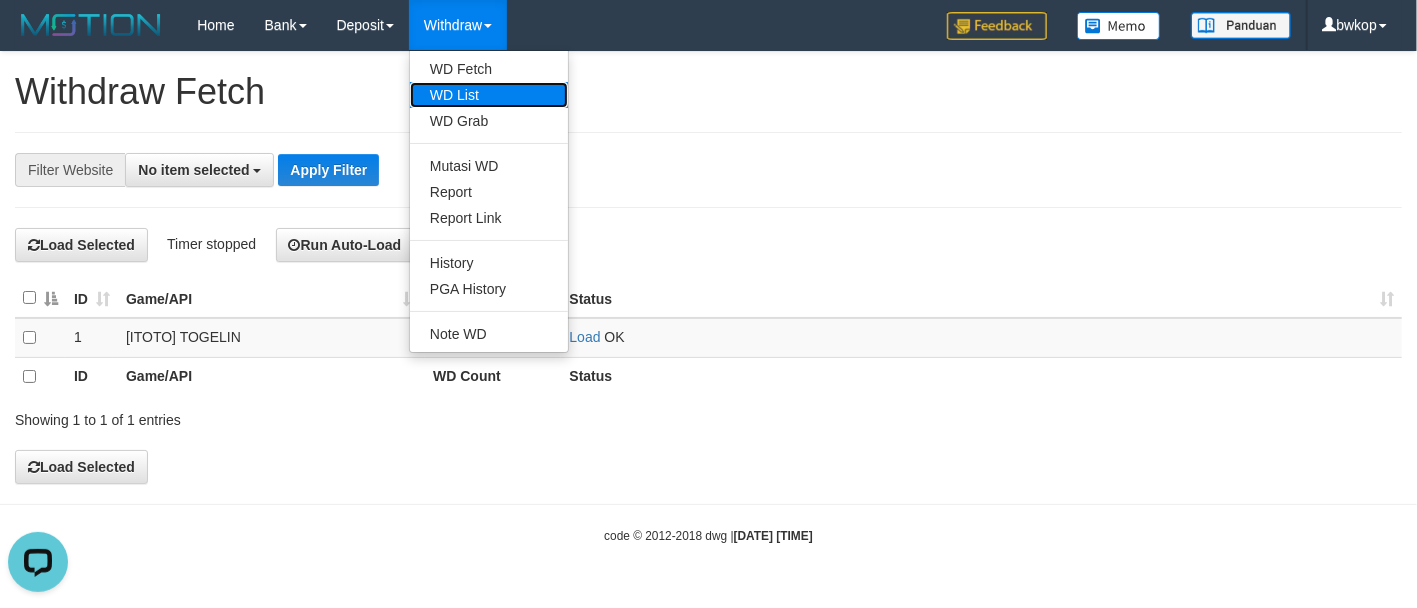 click on "WD List" at bounding box center (489, 95) 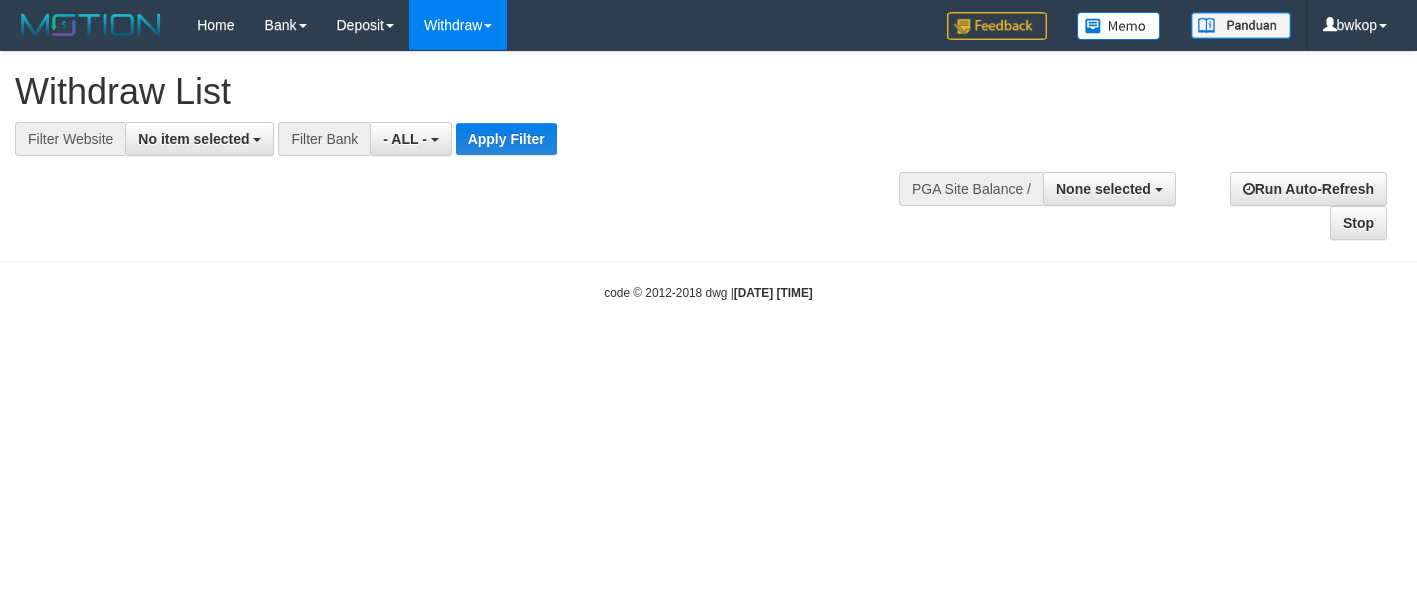 select 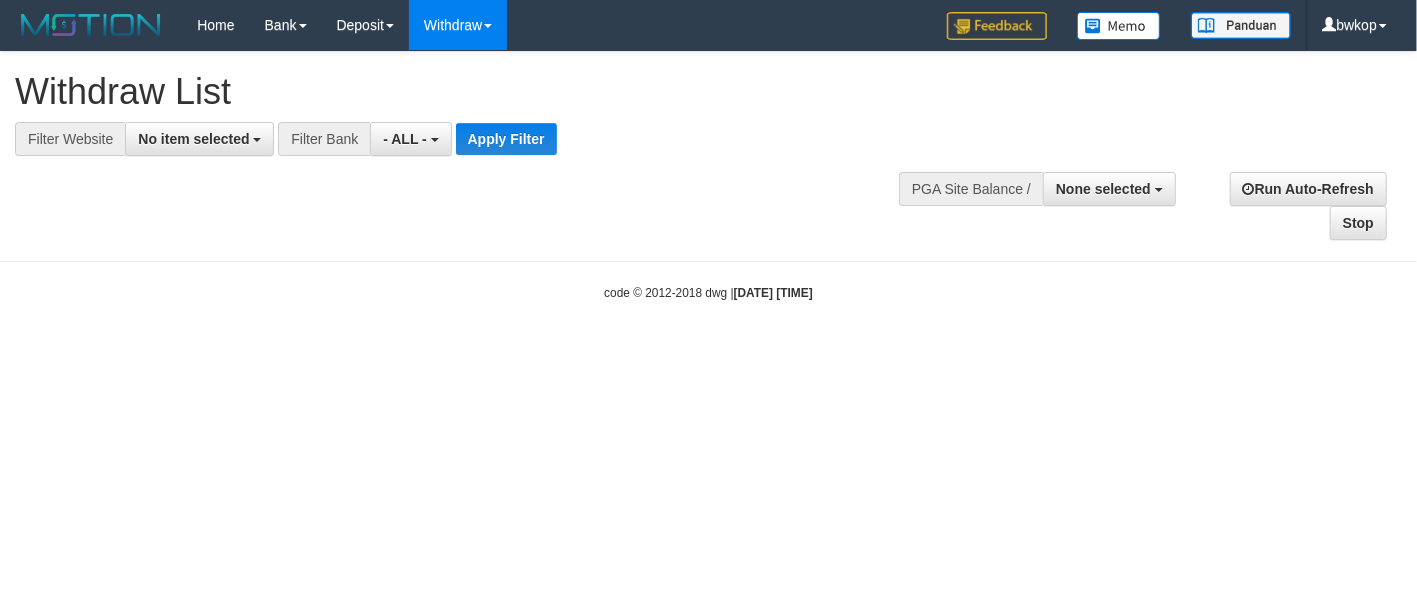 click at bounding box center (708, 156) 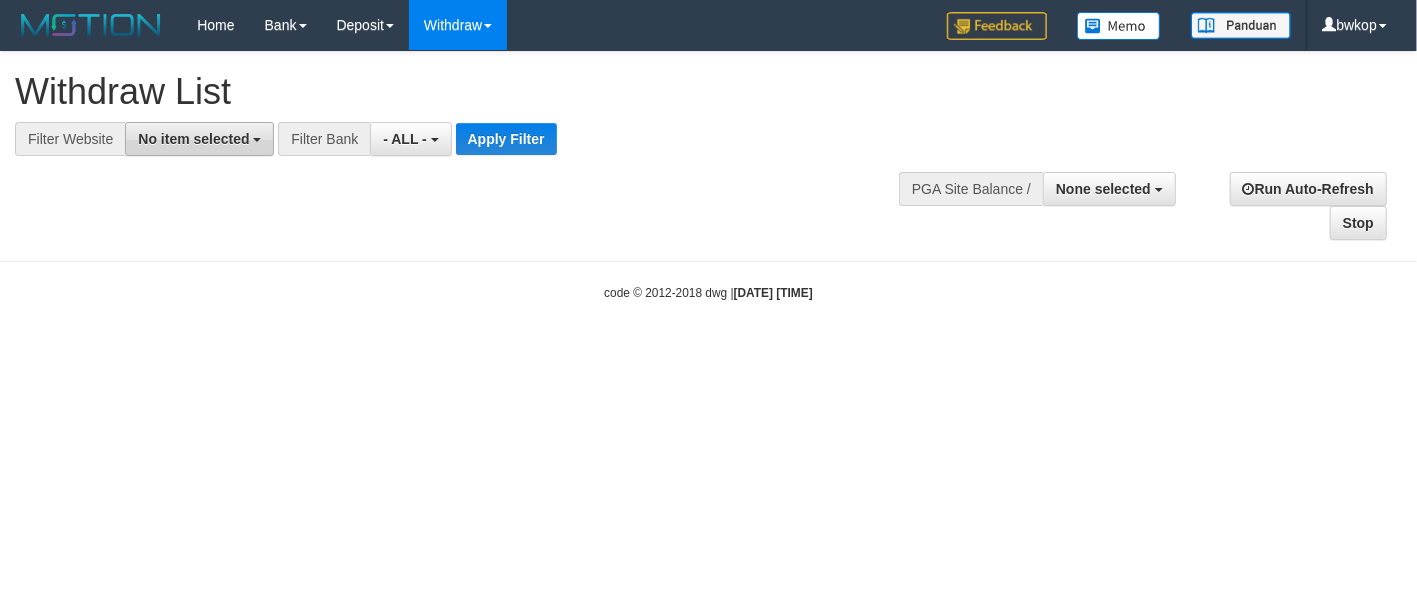 drag, startPoint x: 212, startPoint y: 144, endPoint x: 225, endPoint y: 204, distance: 61.39218 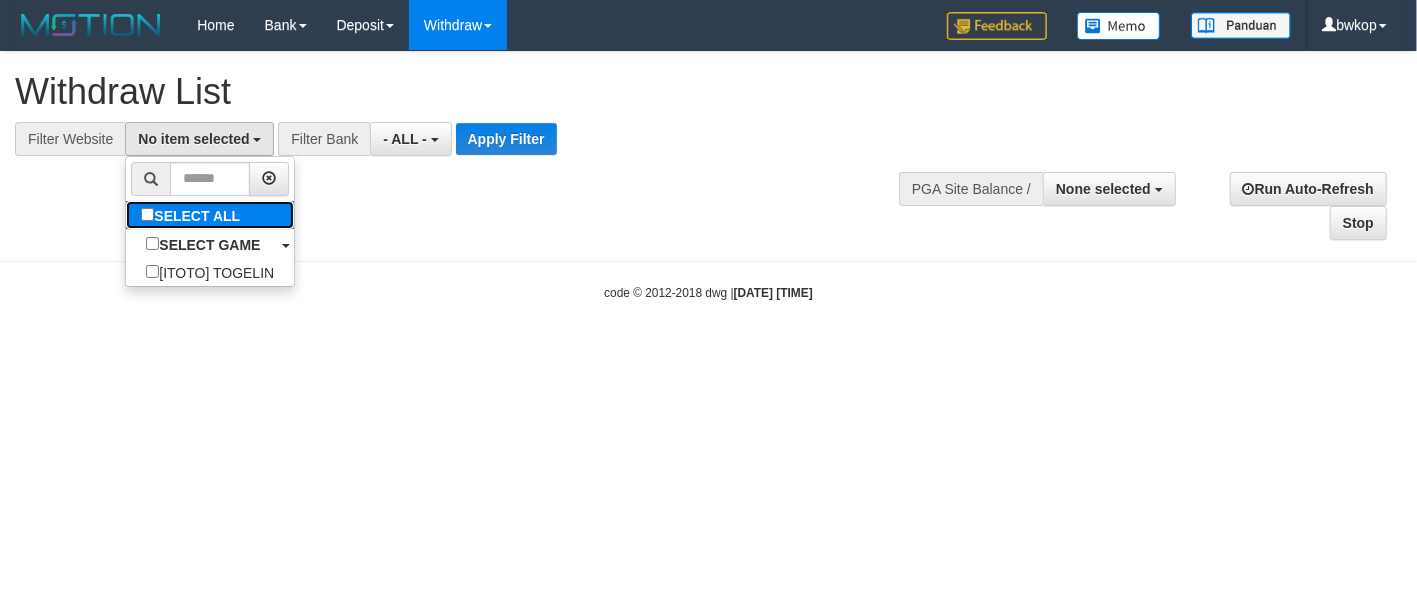 click on "SELECT ALL" at bounding box center [193, 215] 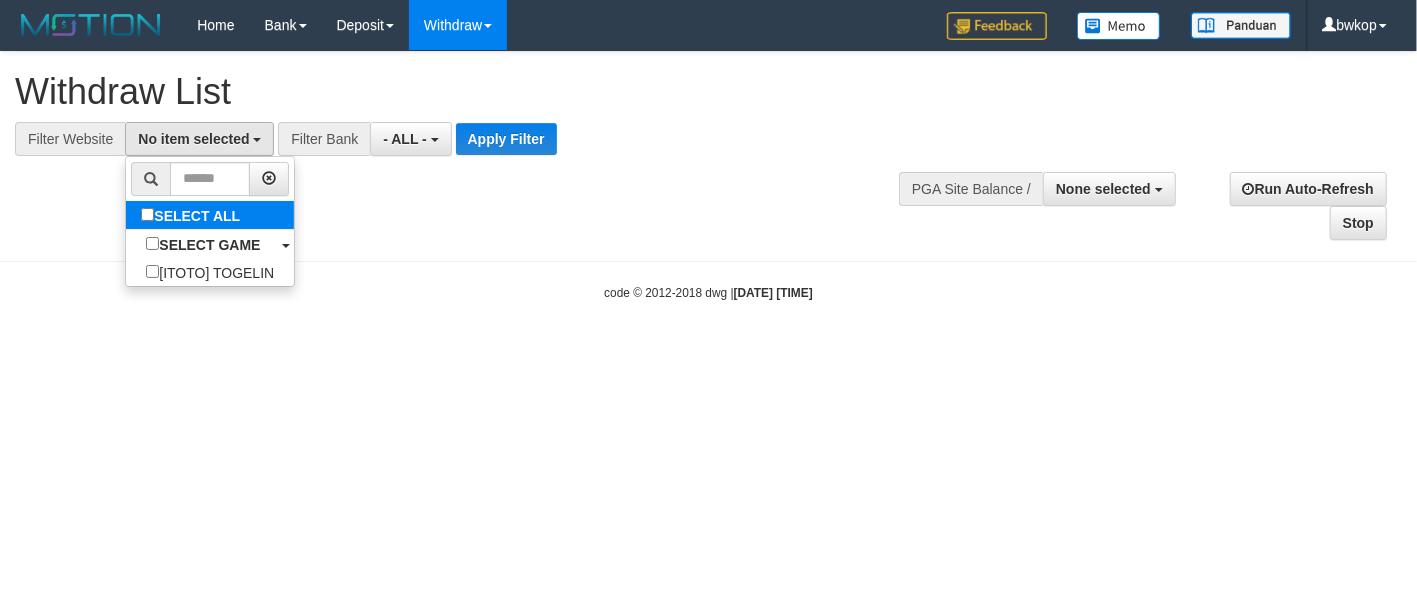 select on "****" 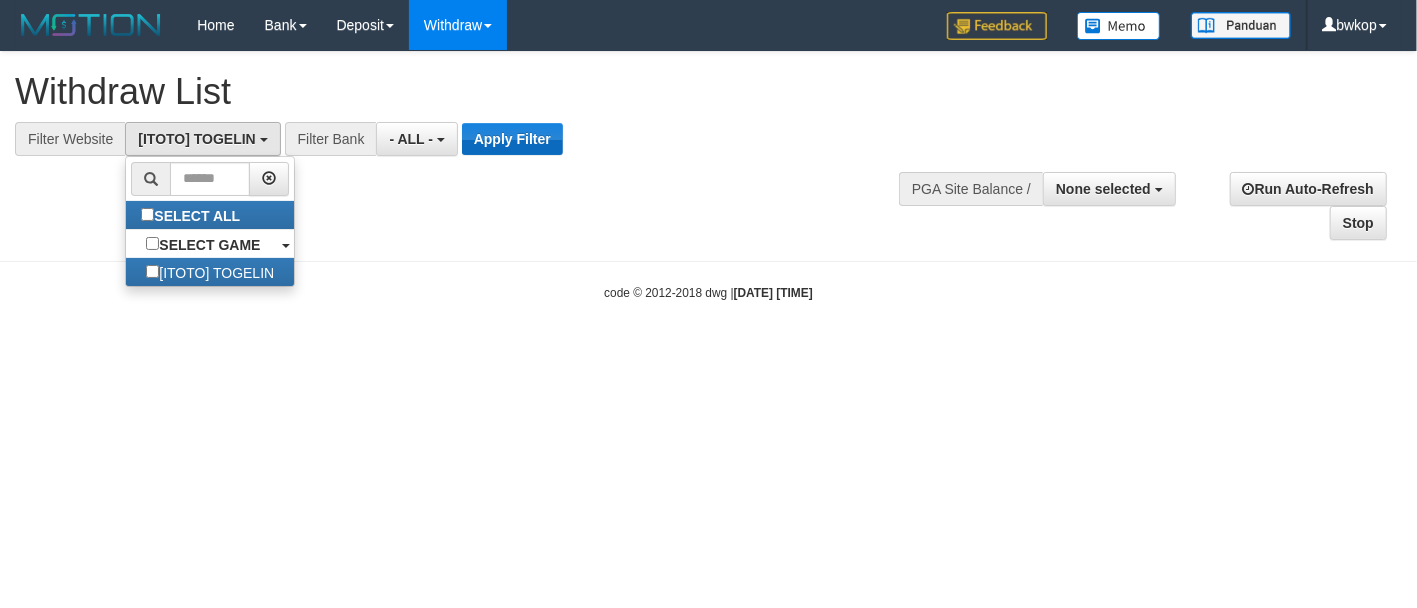 scroll, scrollTop: 17, scrollLeft: 0, axis: vertical 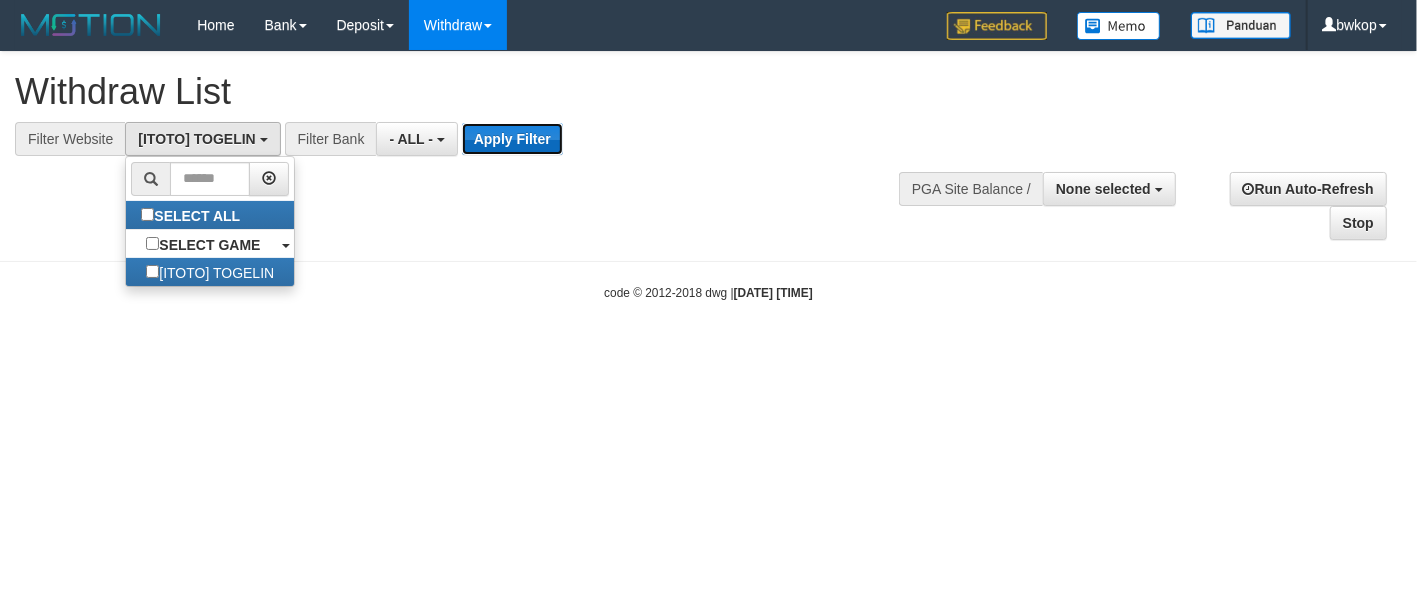 click on "Apply Filter" at bounding box center [512, 139] 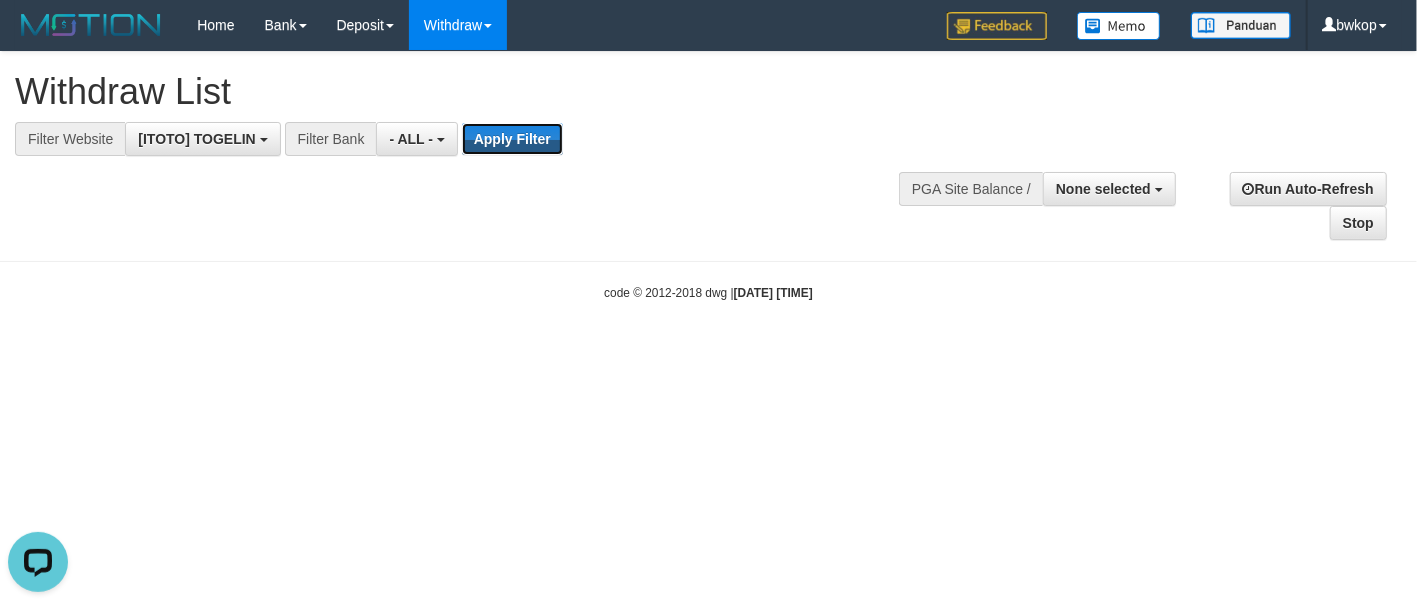 scroll, scrollTop: 0, scrollLeft: 0, axis: both 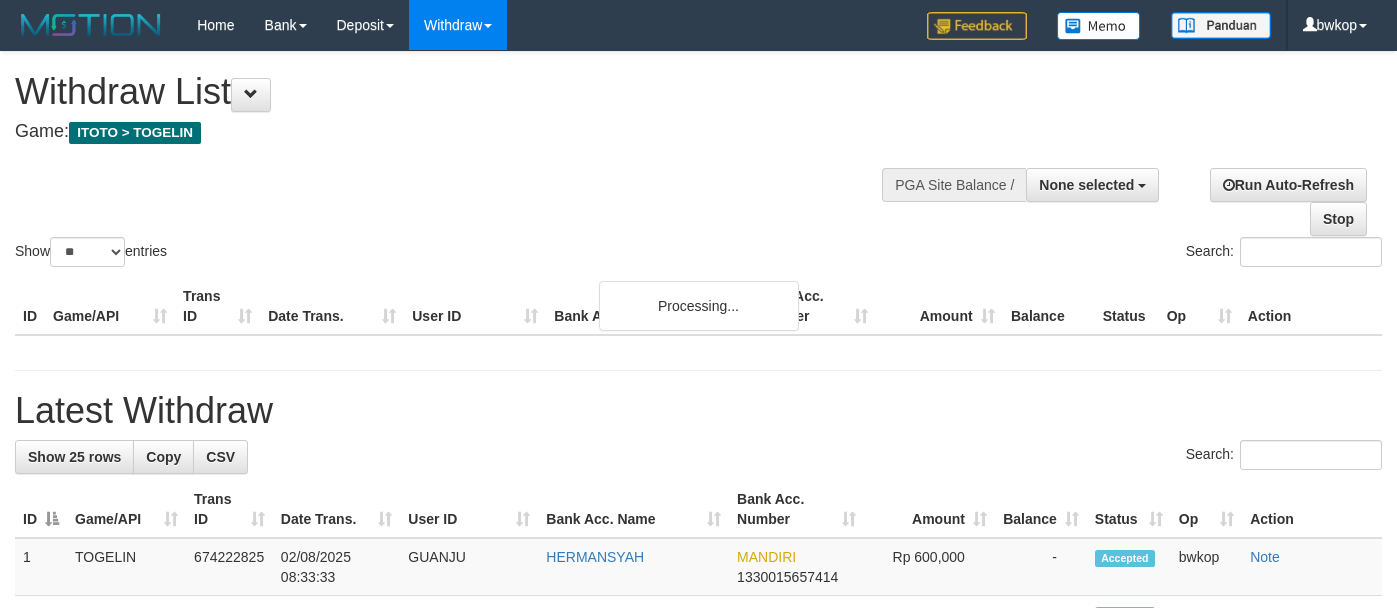 select 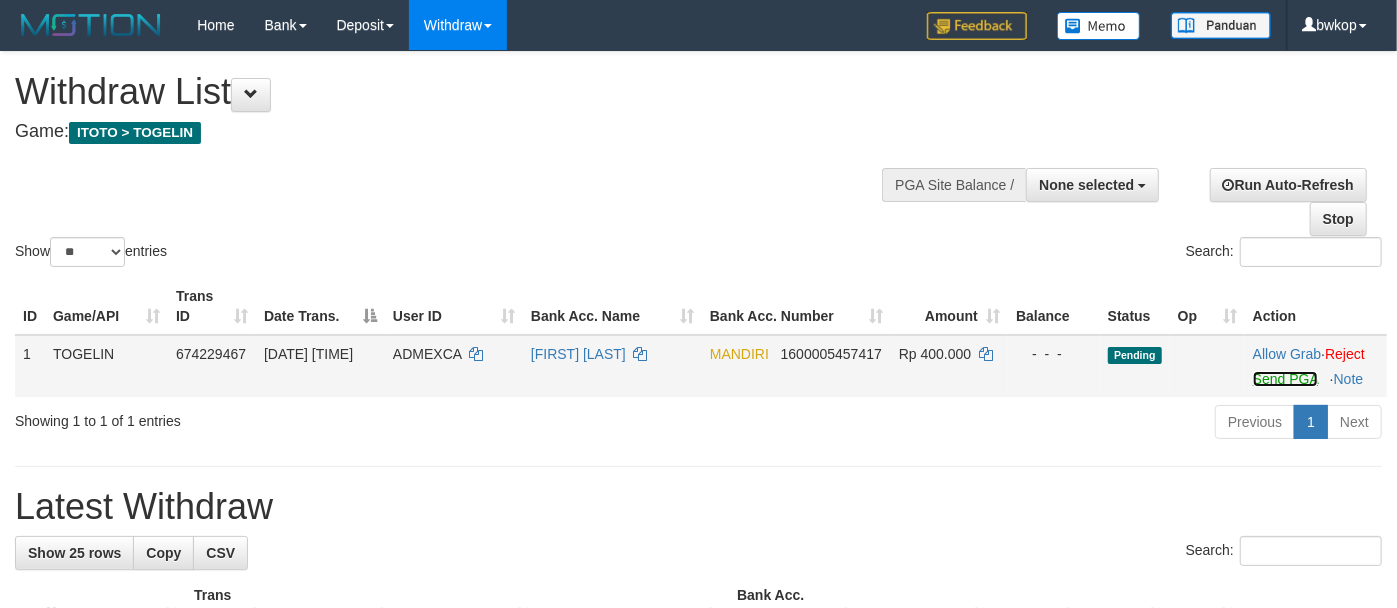 click on "Send PGA" at bounding box center [1285, 379] 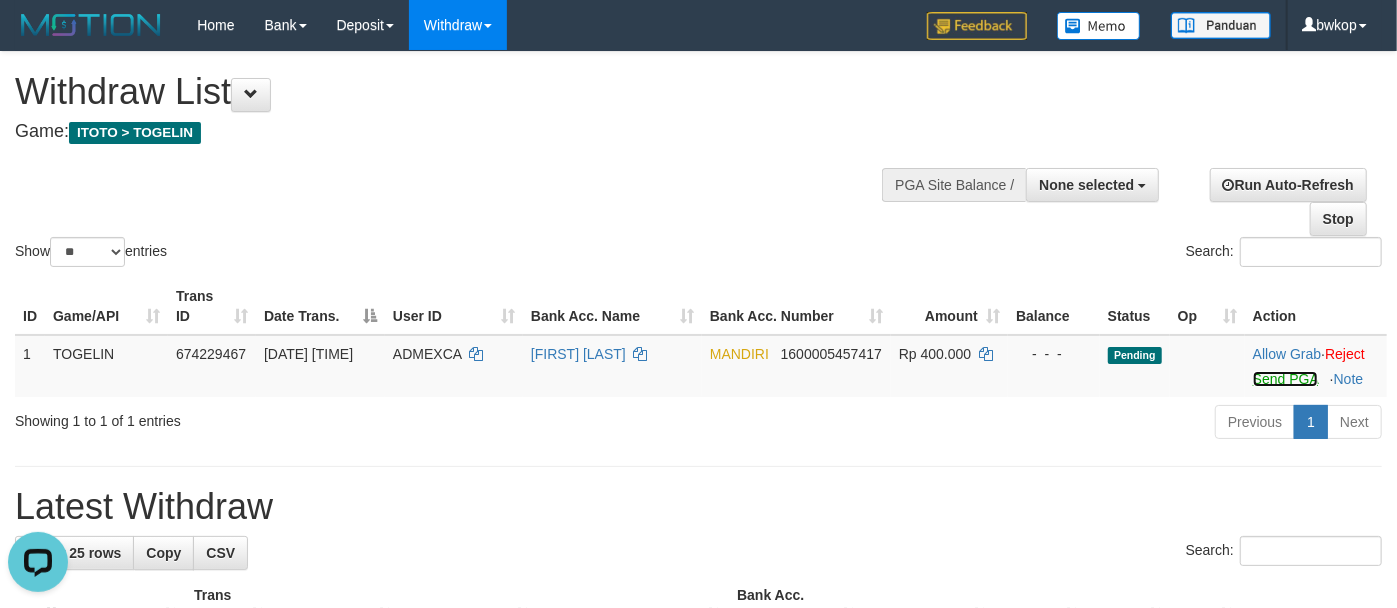 scroll, scrollTop: 0, scrollLeft: 0, axis: both 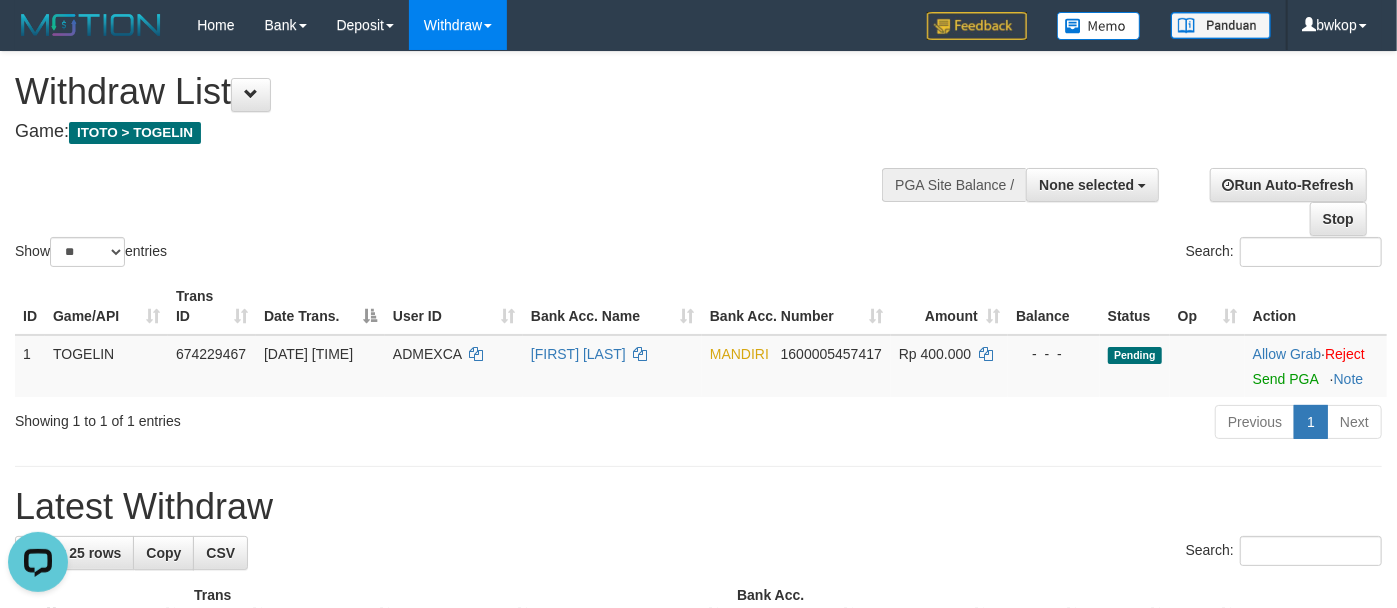 click on "Previous 1 Next" at bounding box center [989, 424] 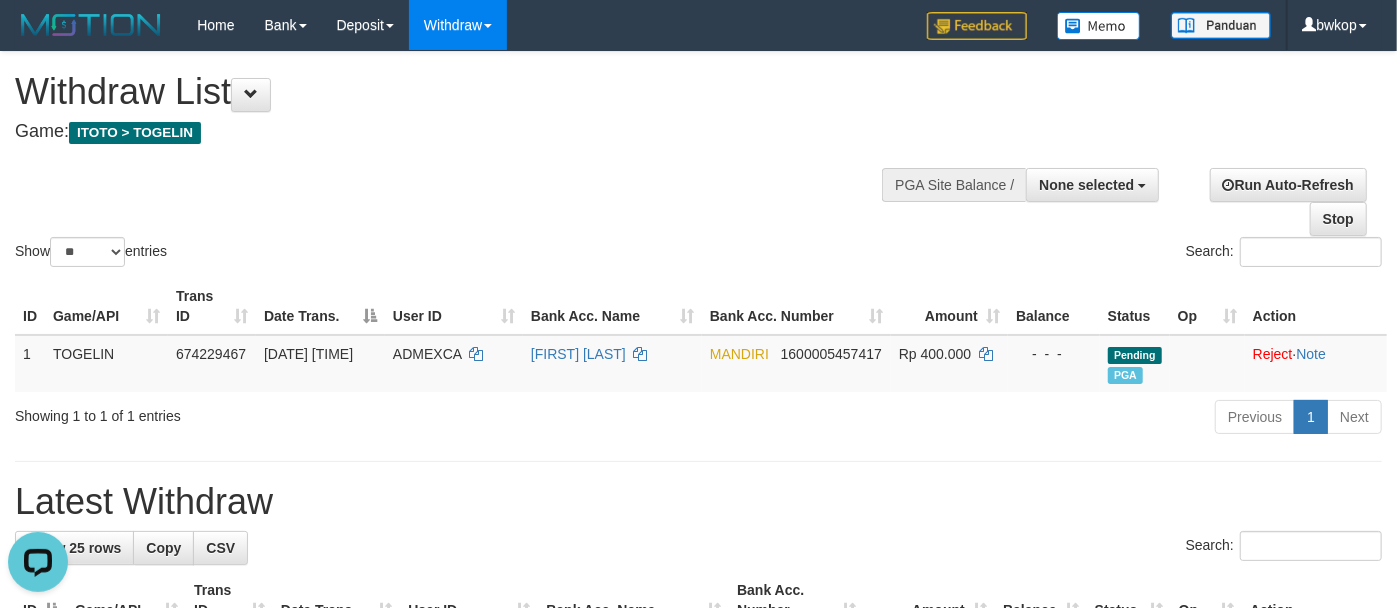 click on "Show  ** ** ** ***  entries Search:" at bounding box center (698, 161) 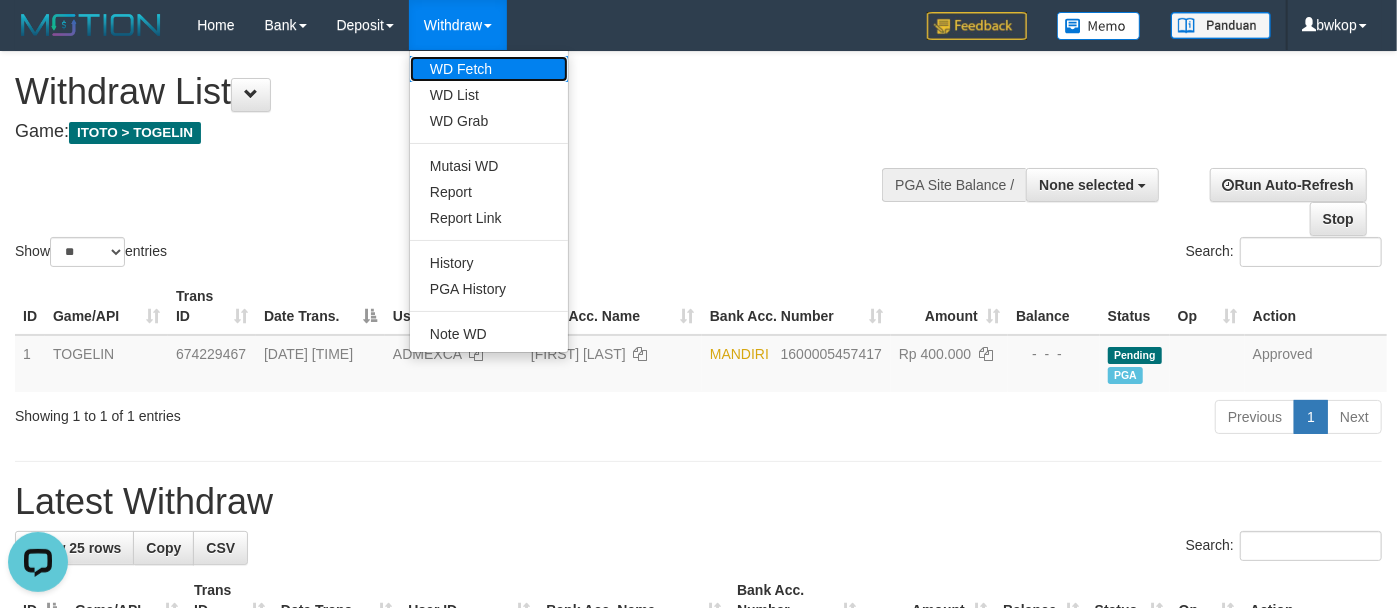 click on "WD Fetch" at bounding box center (489, 69) 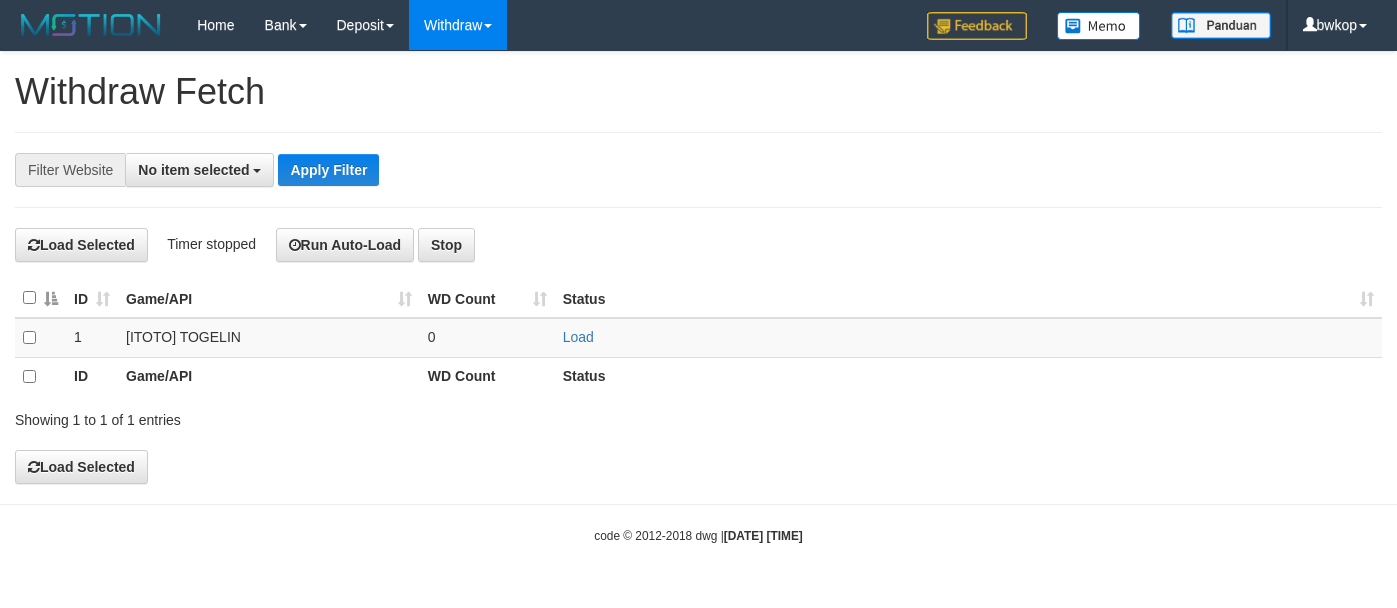select 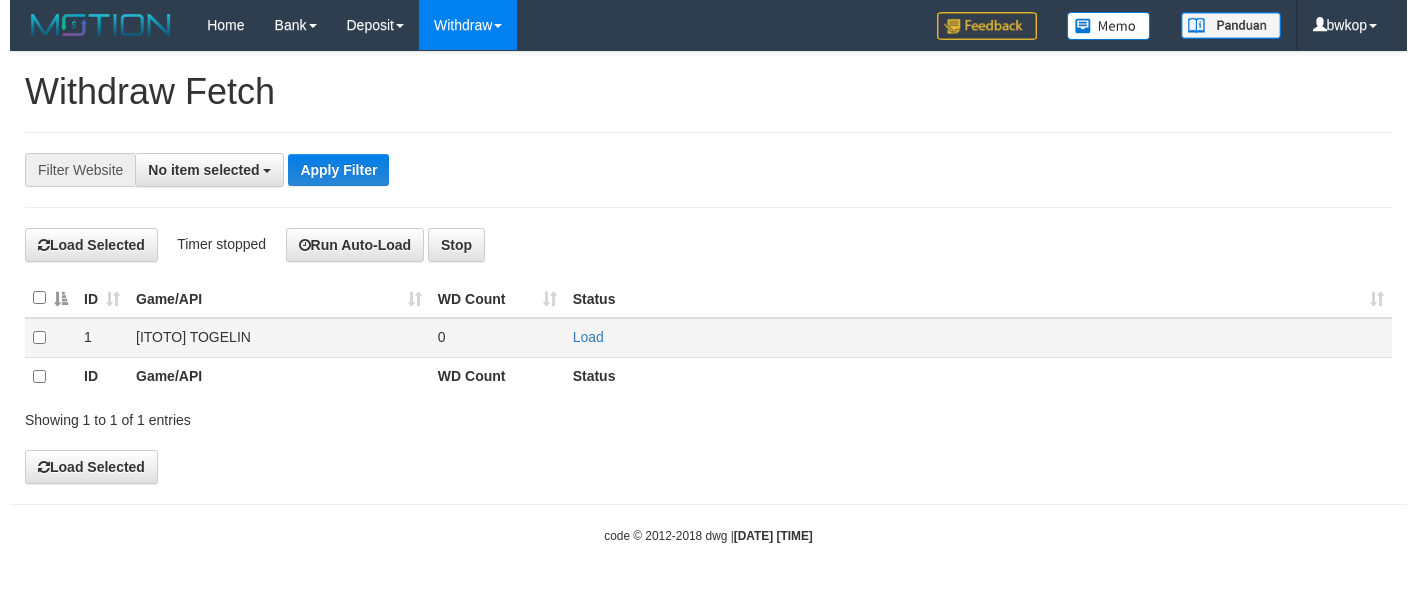 scroll, scrollTop: 0, scrollLeft: 0, axis: both 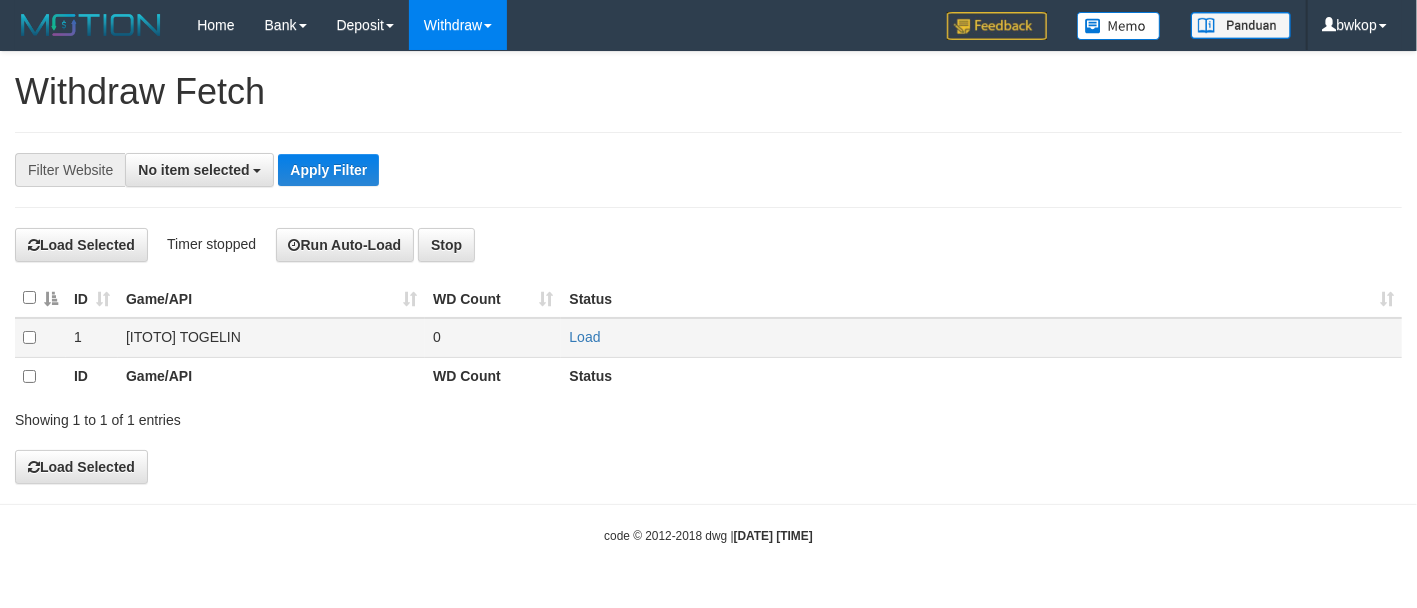 click on "Load" at bounding box center (981, 338) 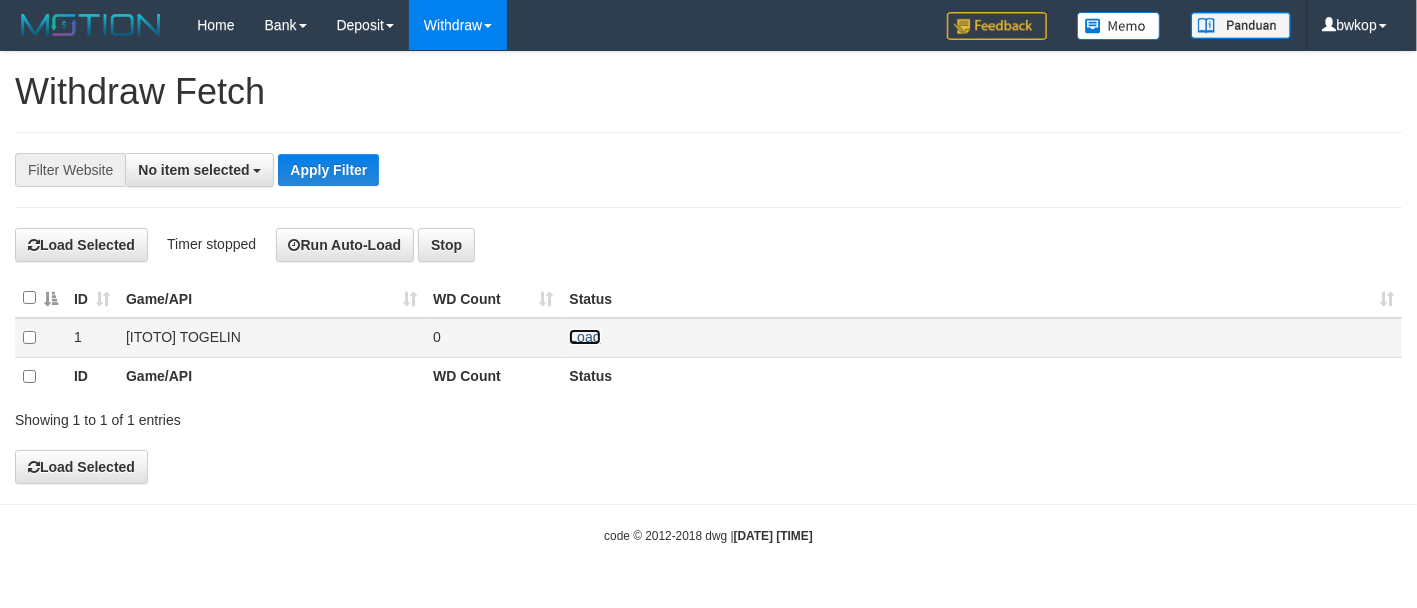 click on "Load" at bounding box center [584, 337] 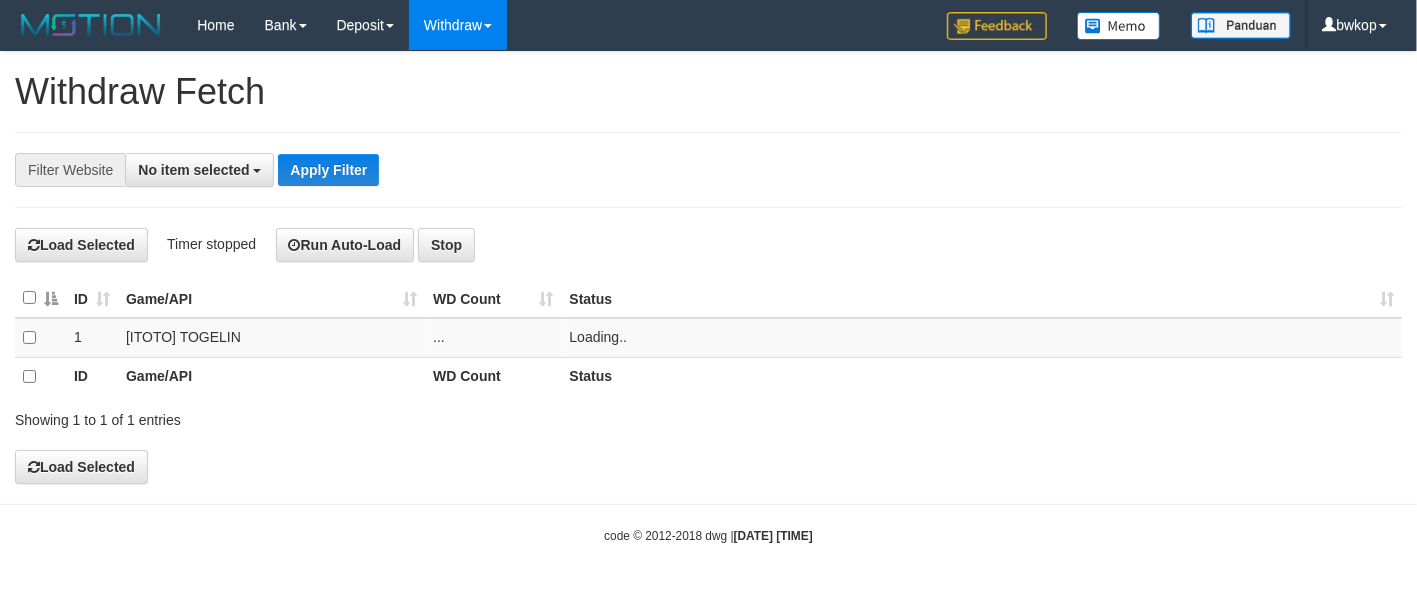 click on "Load Selected
Timer stopped
Run Auto-Load
Stop" at bounding box center [708, 245] 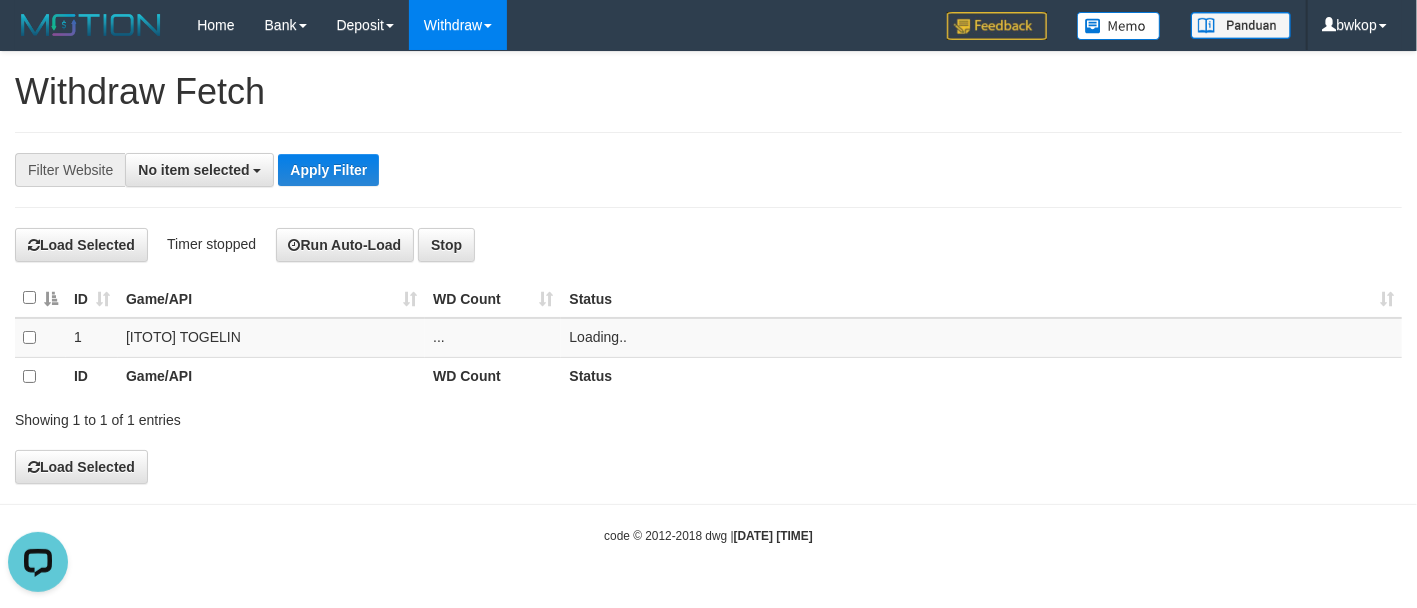 scroll, scrollTop: 0, scrollLeft: 0, axis: both 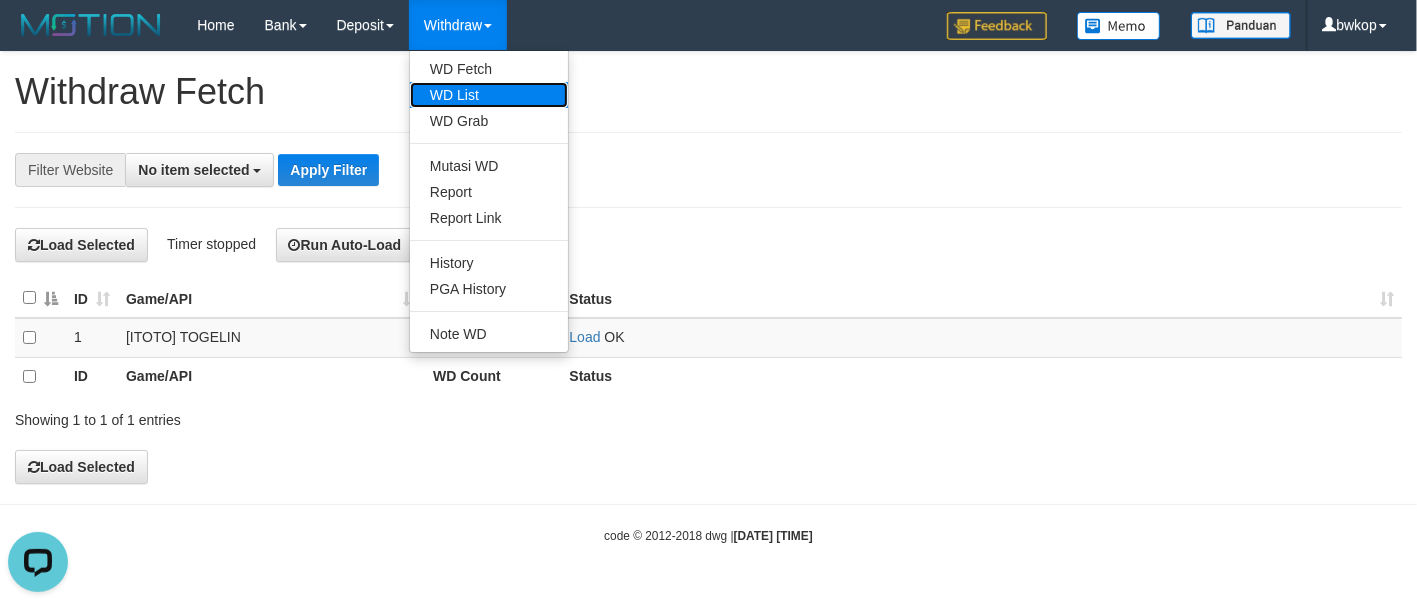 click on "WD List" at bounding box center [489, 95] 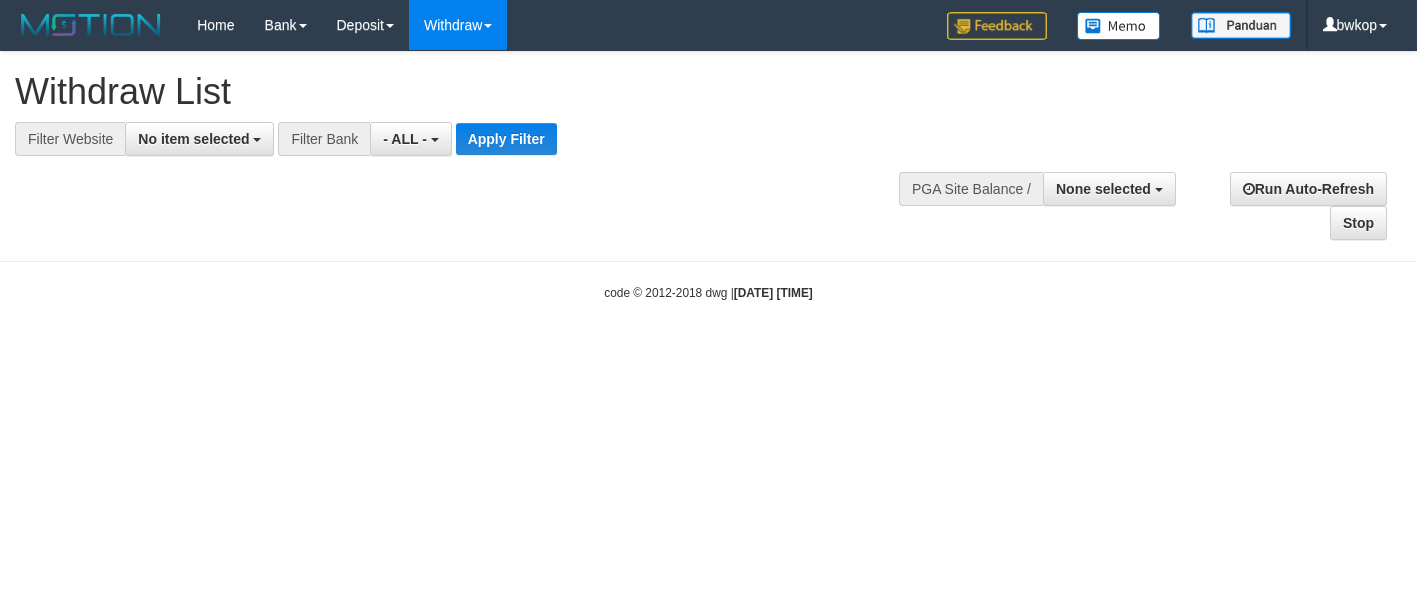 select 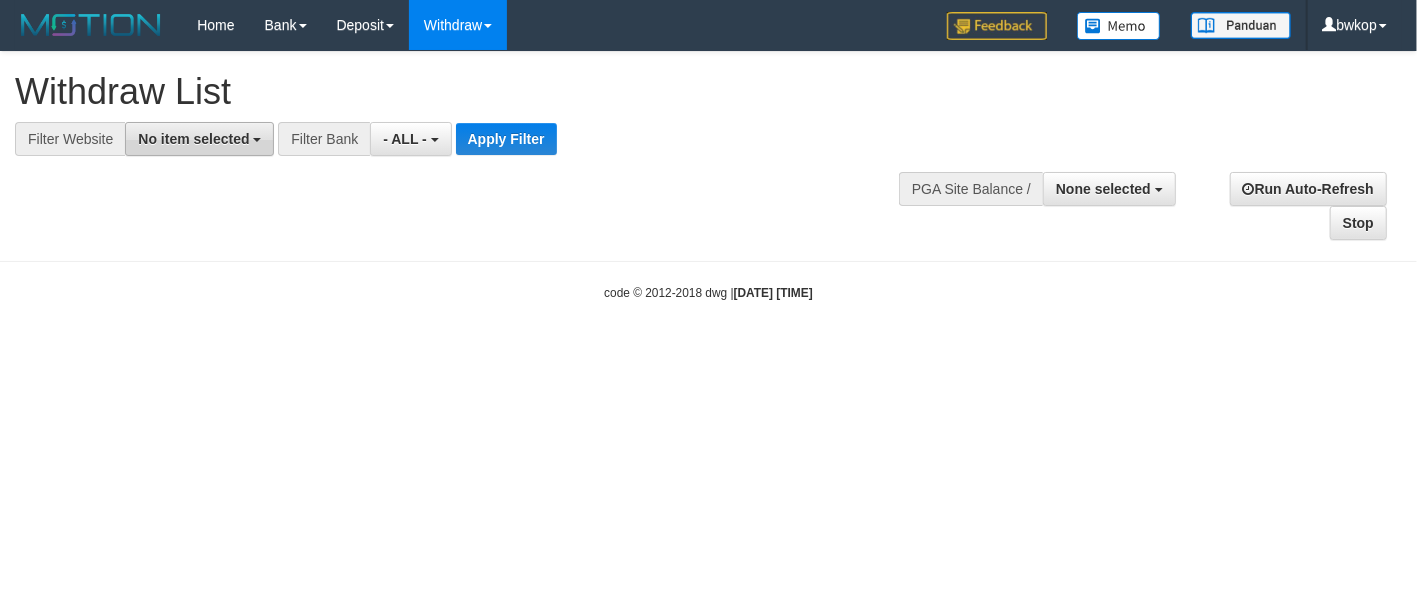 click on "No item selected" at bounding box center (193, 139) 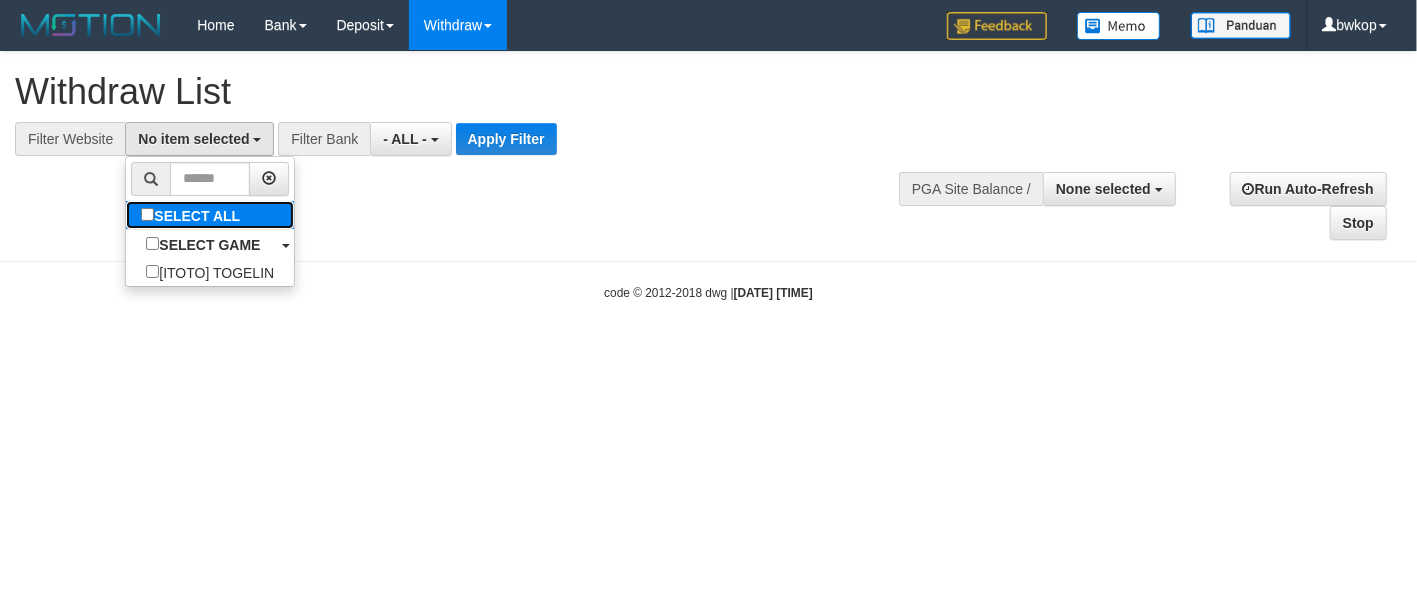 click on "SELECT ALL" at bounding box center (193, 215) 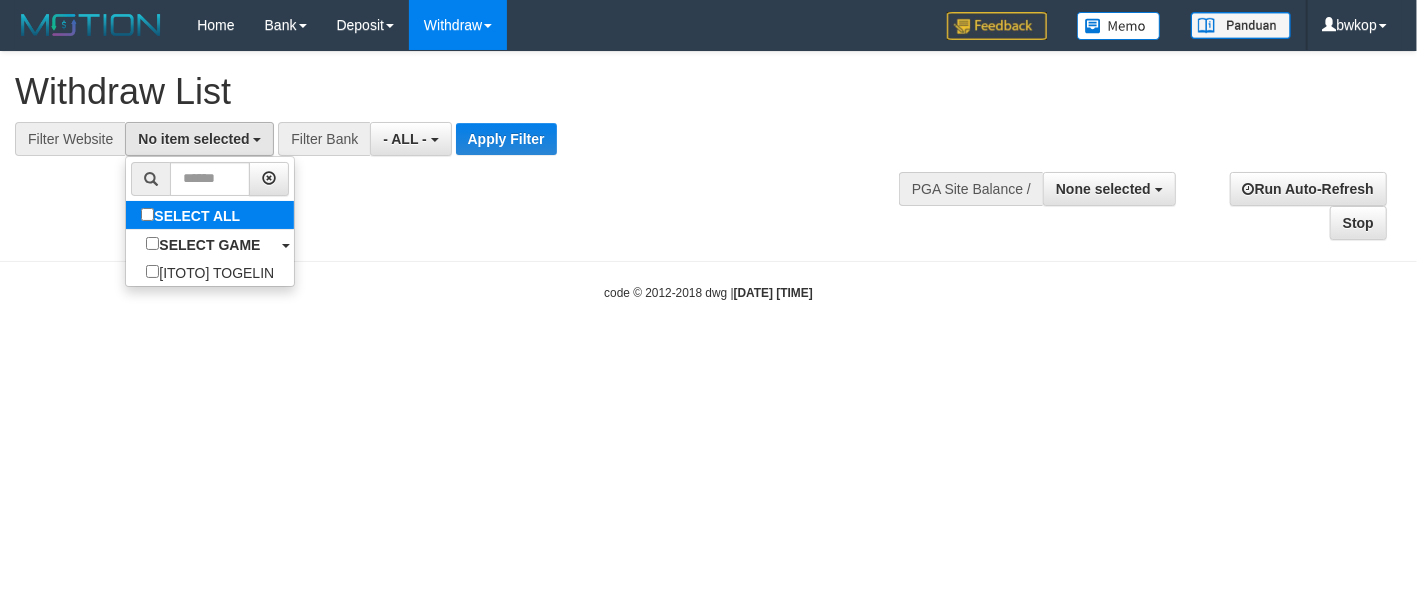 select on "****" 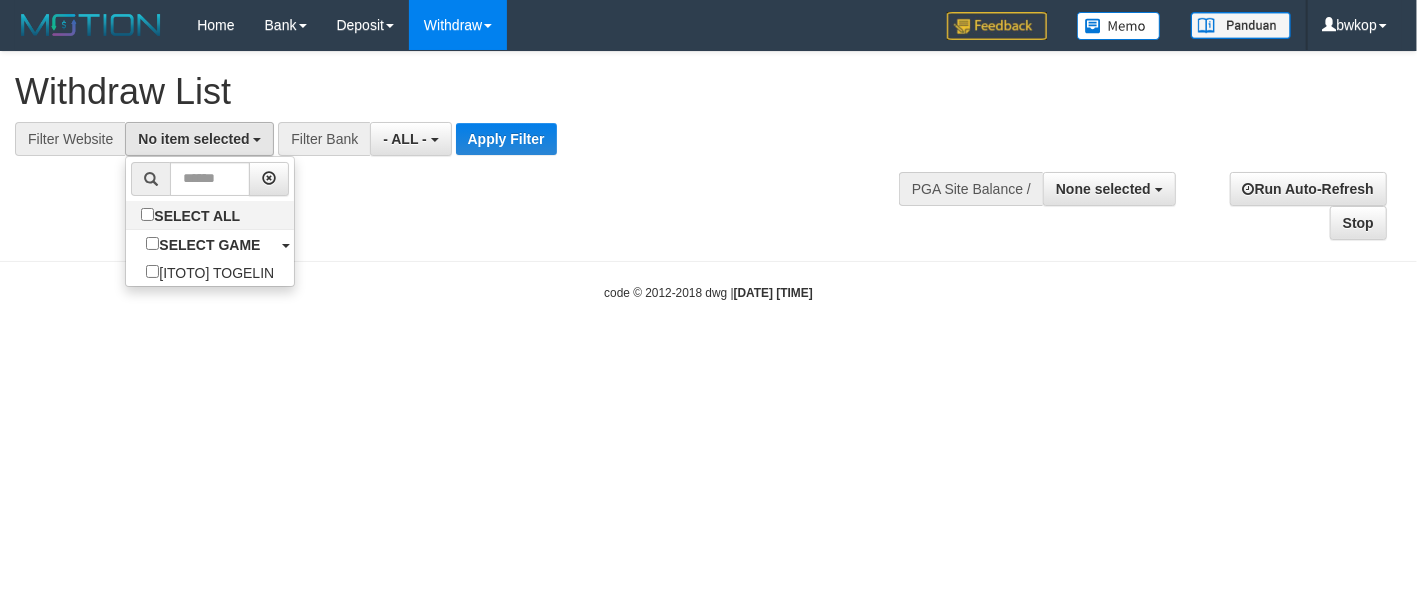 scroll, scrollTop: 17, scrollLeft: 0, axis: vertical 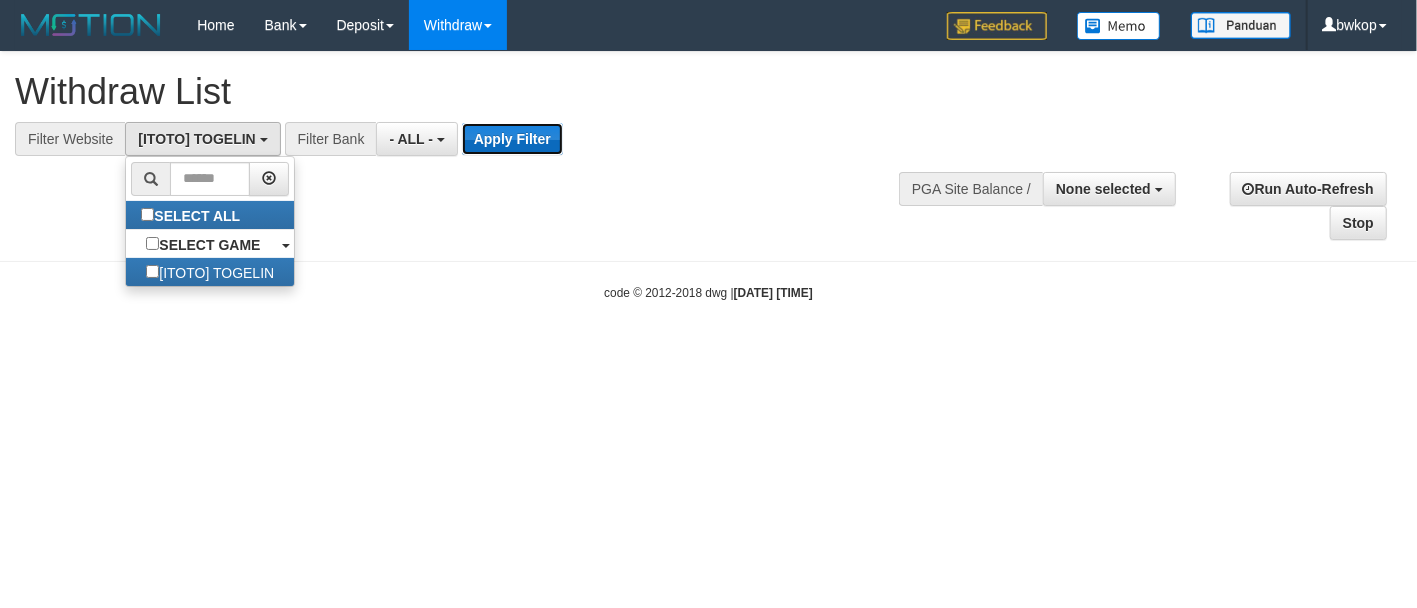 click on "Apply Filter" at bounding box center (512, 139) 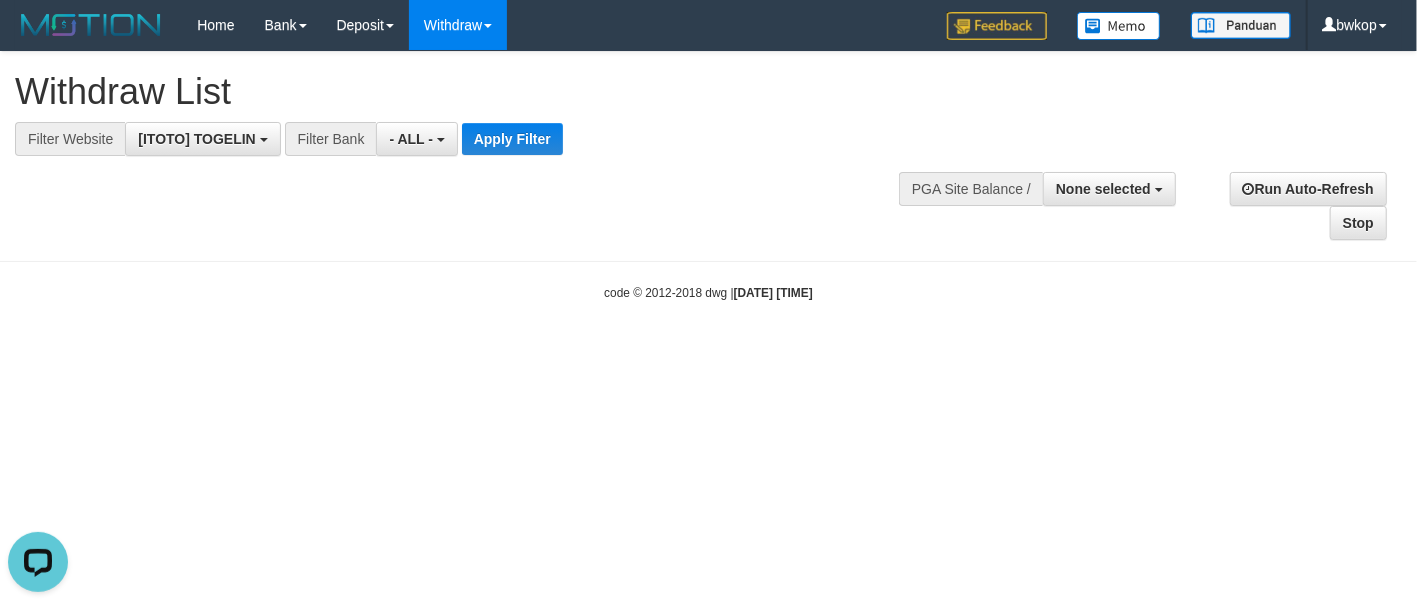 scroll, scrollTop: 0, scrollLeft: 0, axis: both 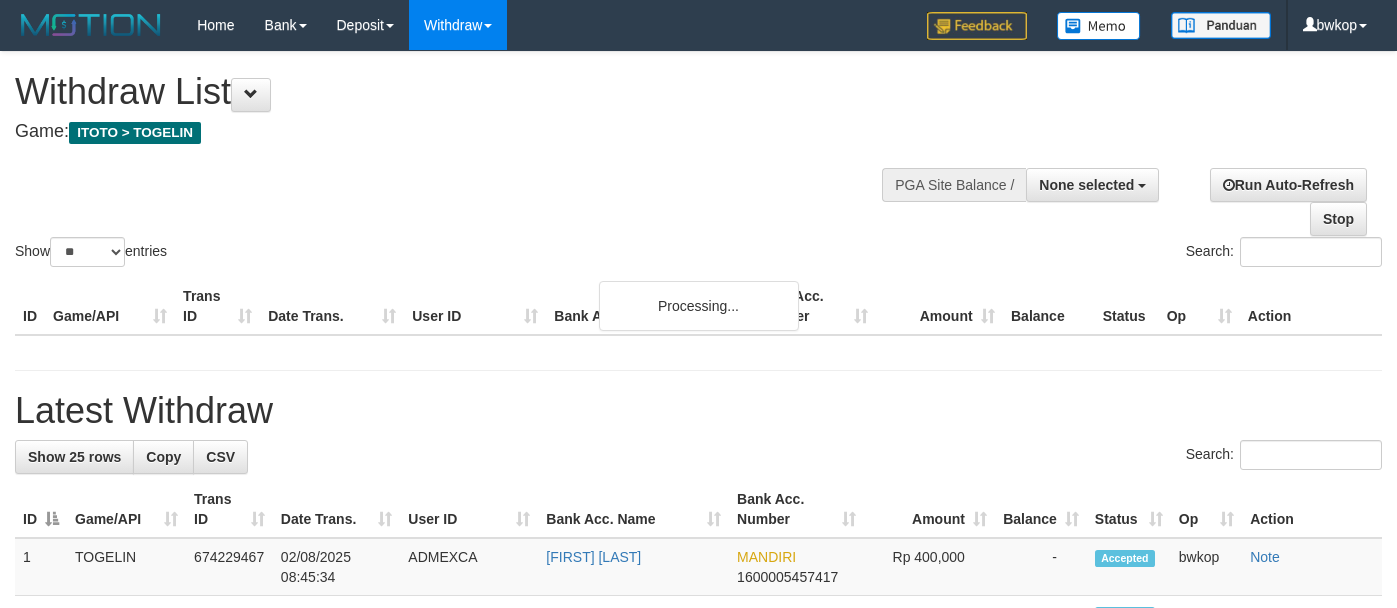 select 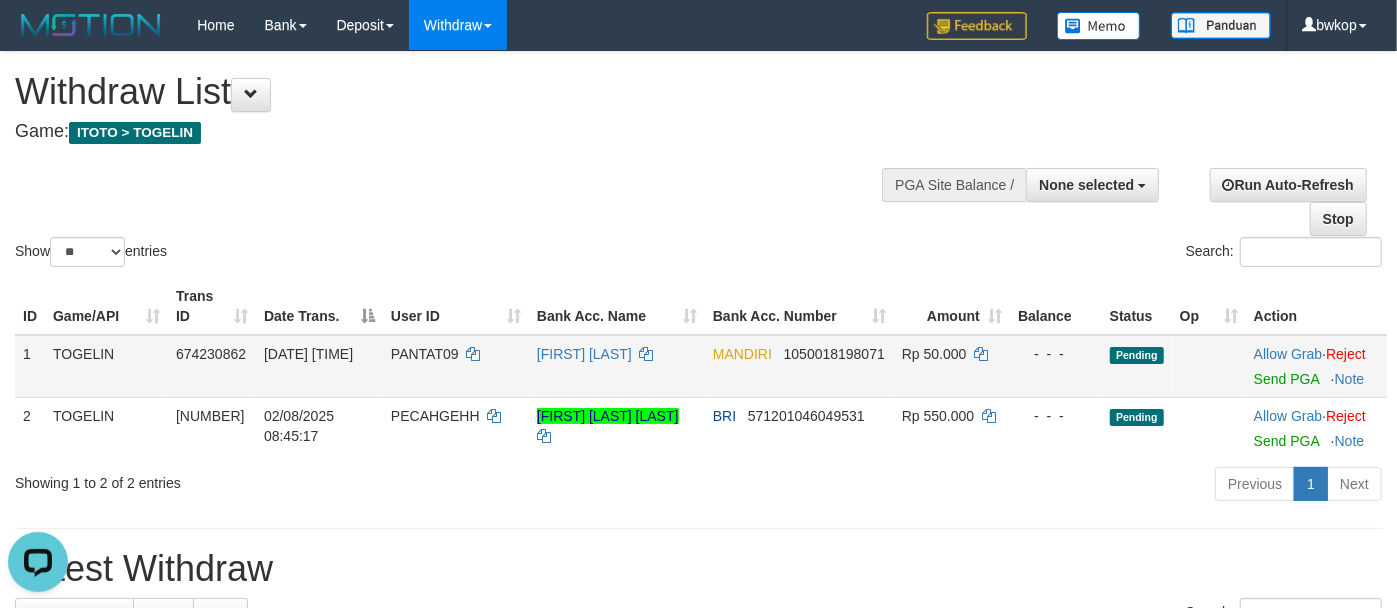 scroll, scrollTop: 0, scrollLeft: 0, axis: both 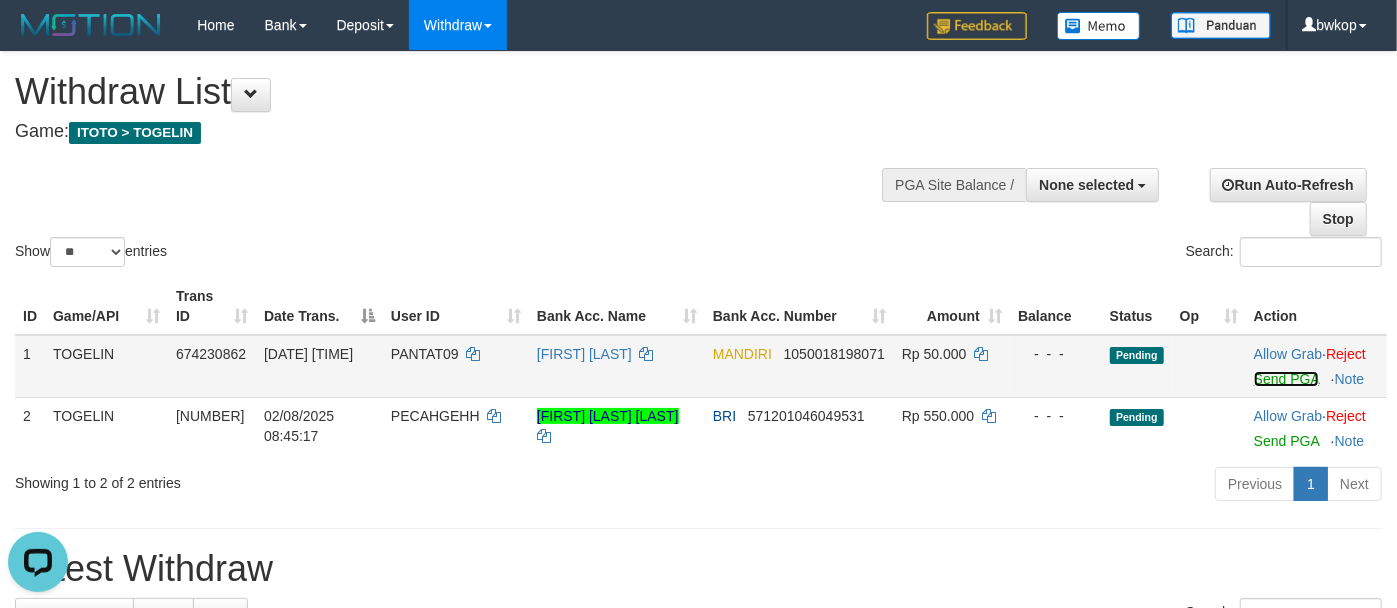 click on "Send PGA" at bounding box center [1286, 379] 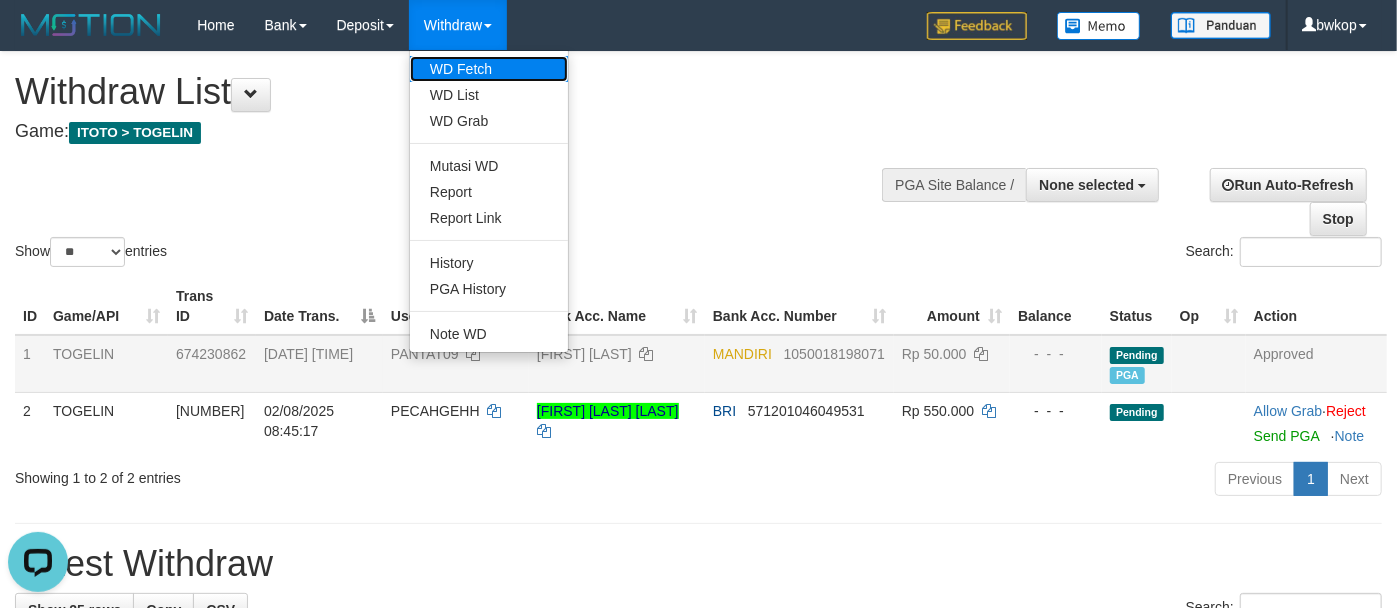 click on "WD Fetch" at bounding box center [489, 69] 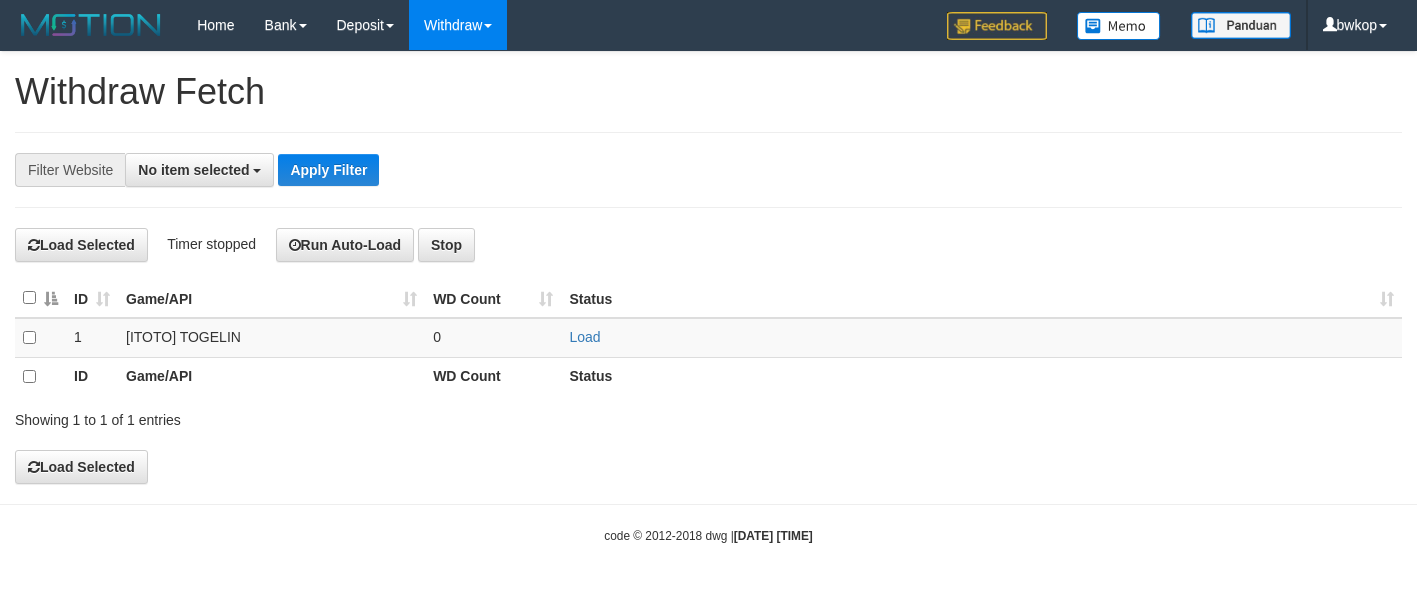 select 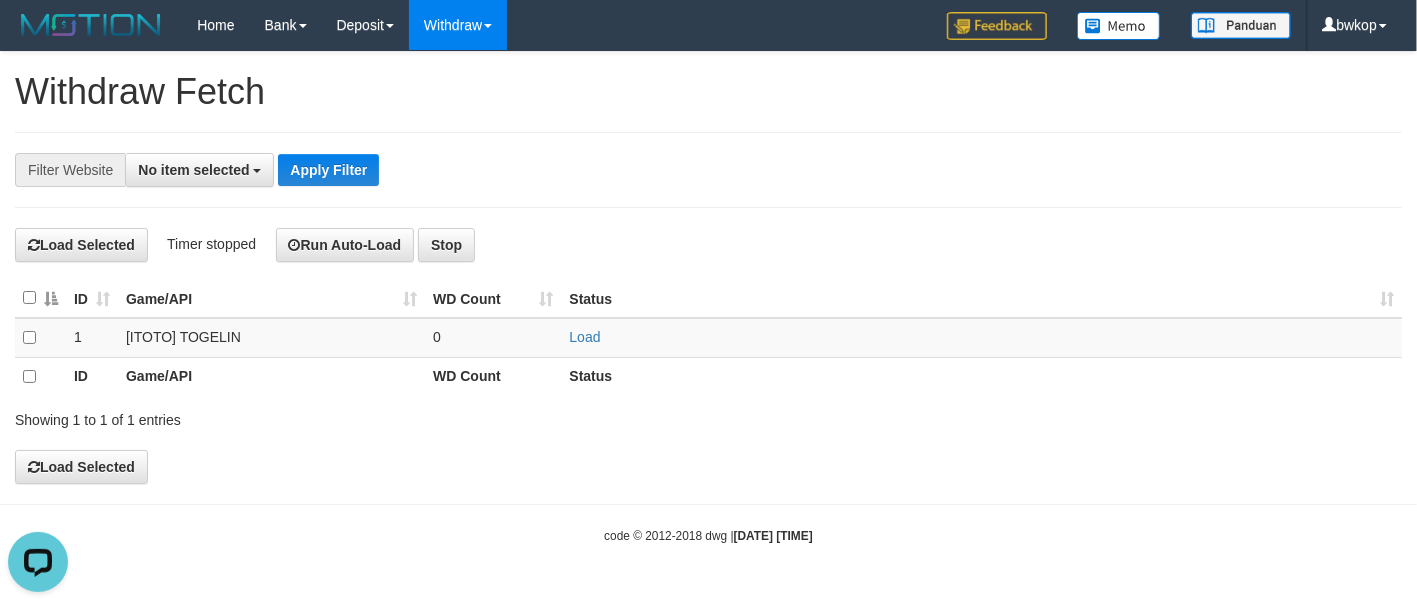 scroll, scrollTop: 0, scrollLeft: 0, axis: both 